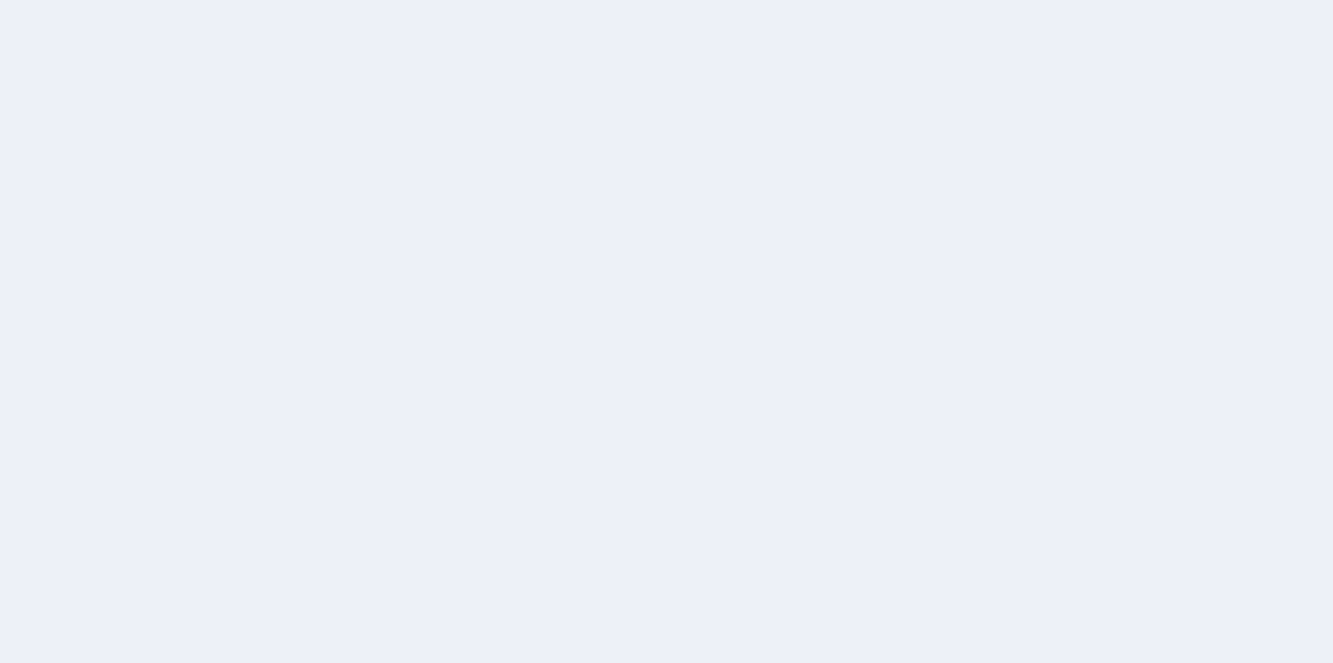 scroll, scrollTop: 0, scrollLeft: 0, axis: both 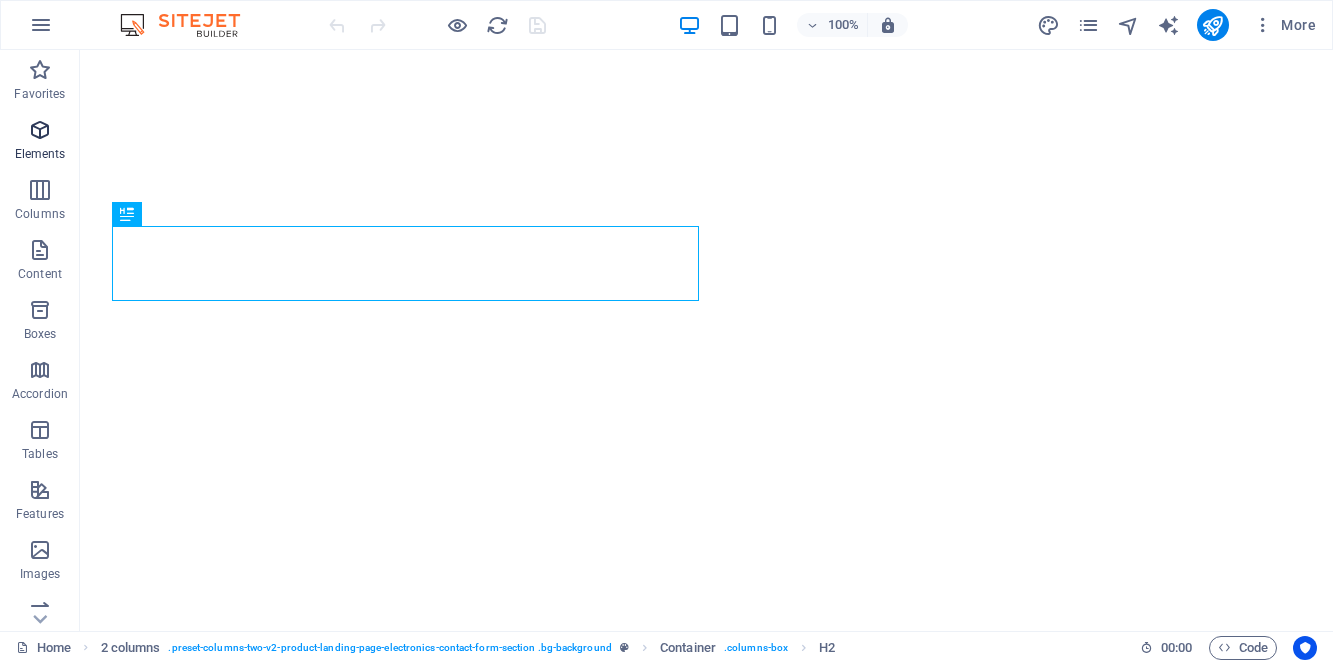 click at bounding box center [40, 130] 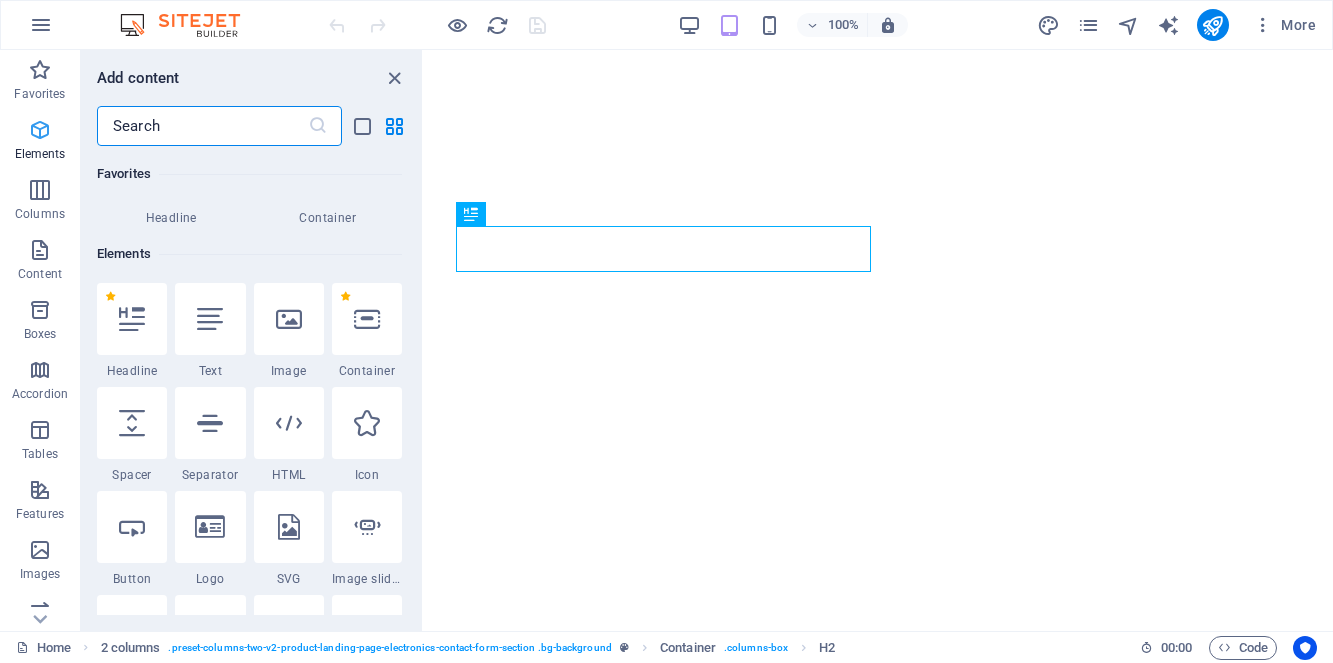 scroll, scrollTop: 213, scrollLeft: 0, axis: vertical 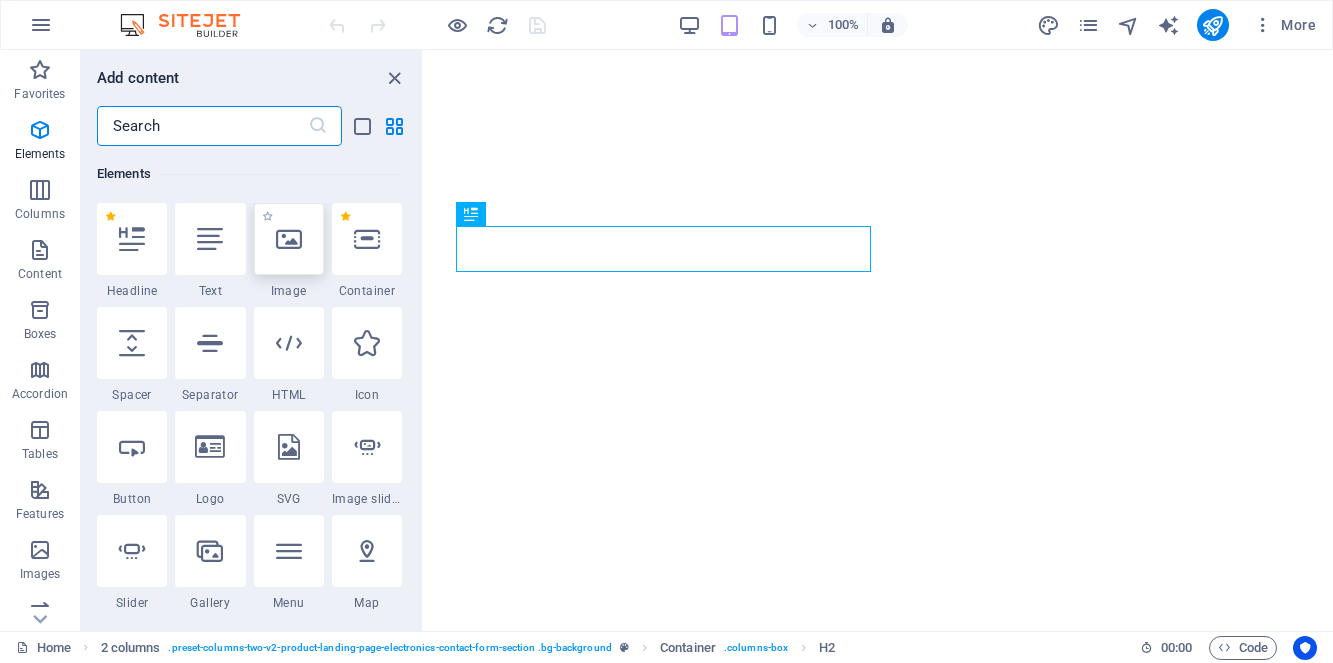 click at bounding box center [289, 239] 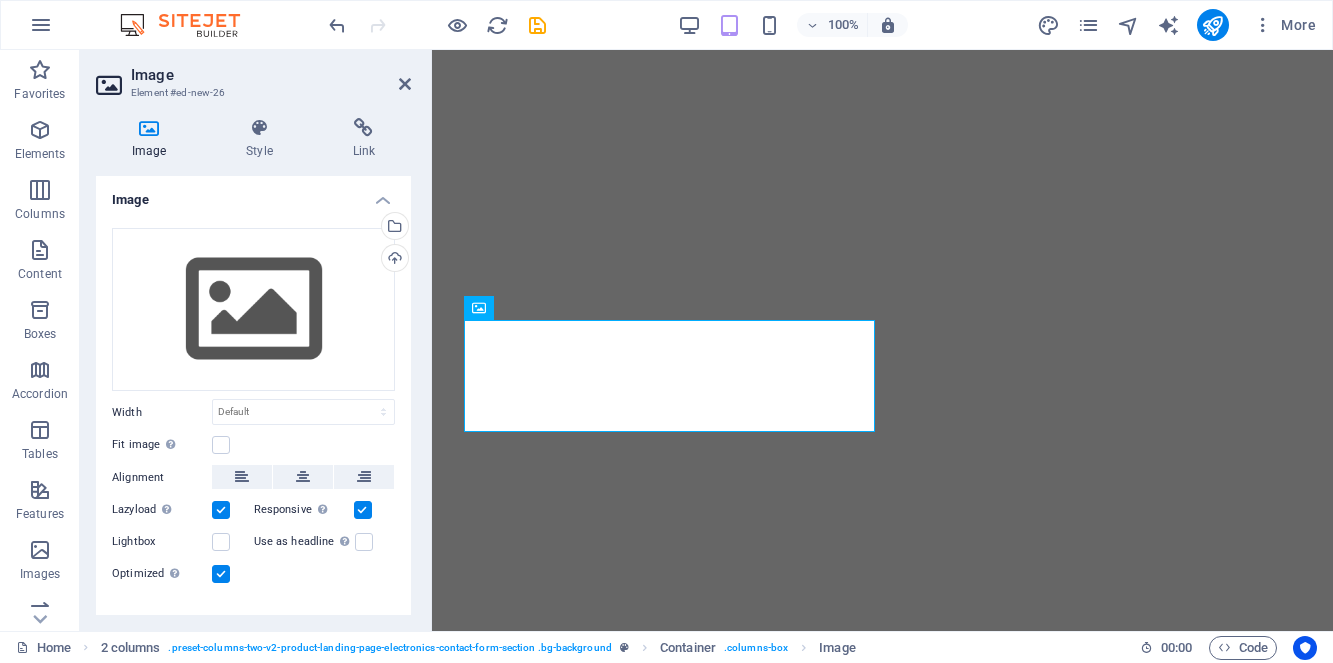 scroll, scrollTop: 33, scrollLeft: 0, axis: vertical 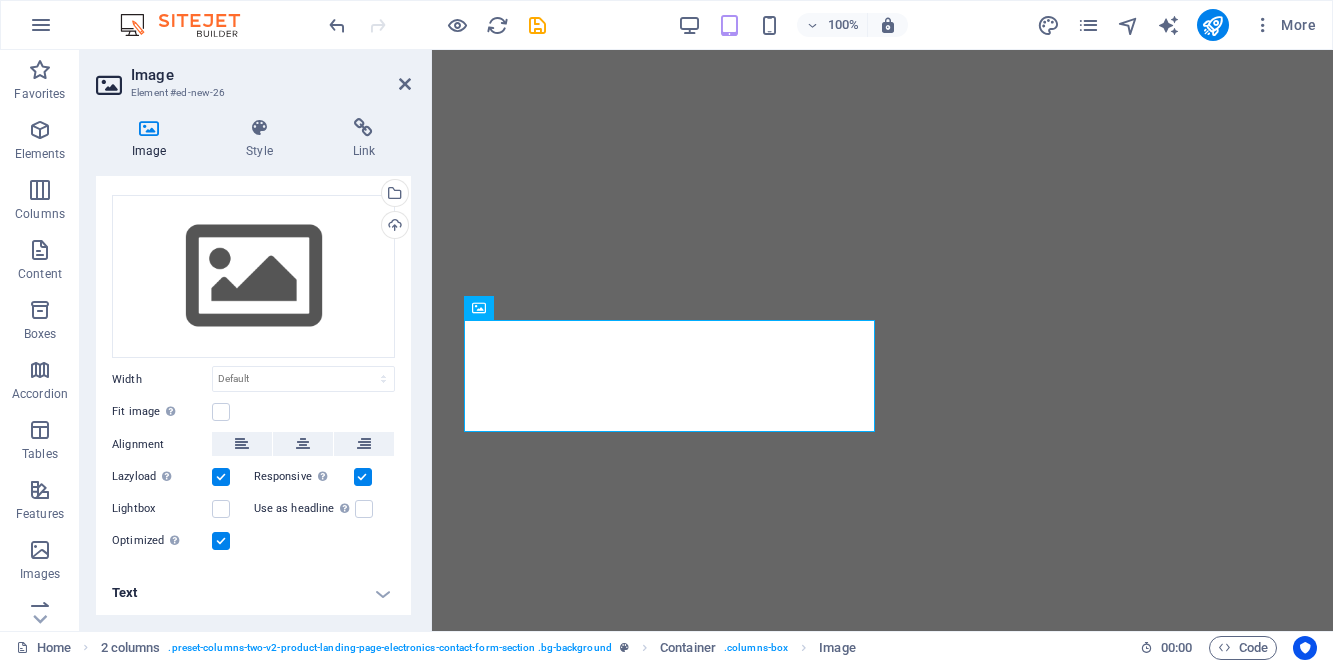 click on "Text" at bounding box center [253, 593] 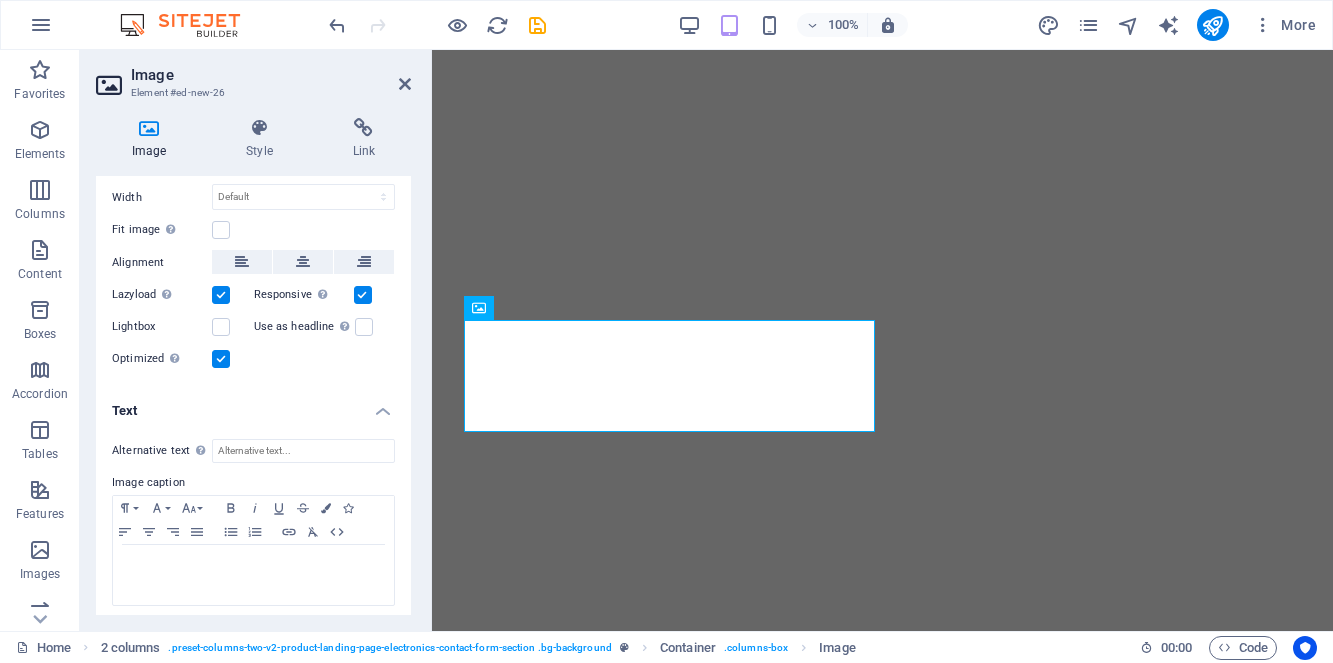 scroll, scrollTop: 221, scrollLeft: 0, axis: vertical 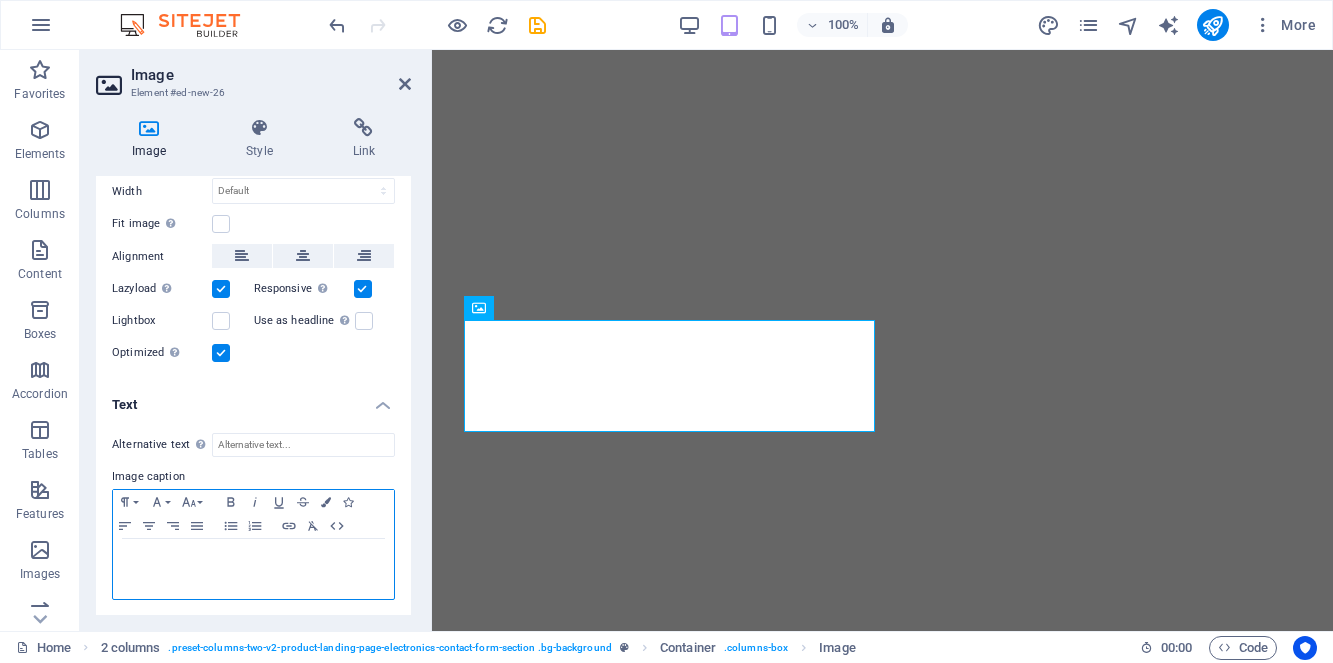 click at bounding box center (253, 558) 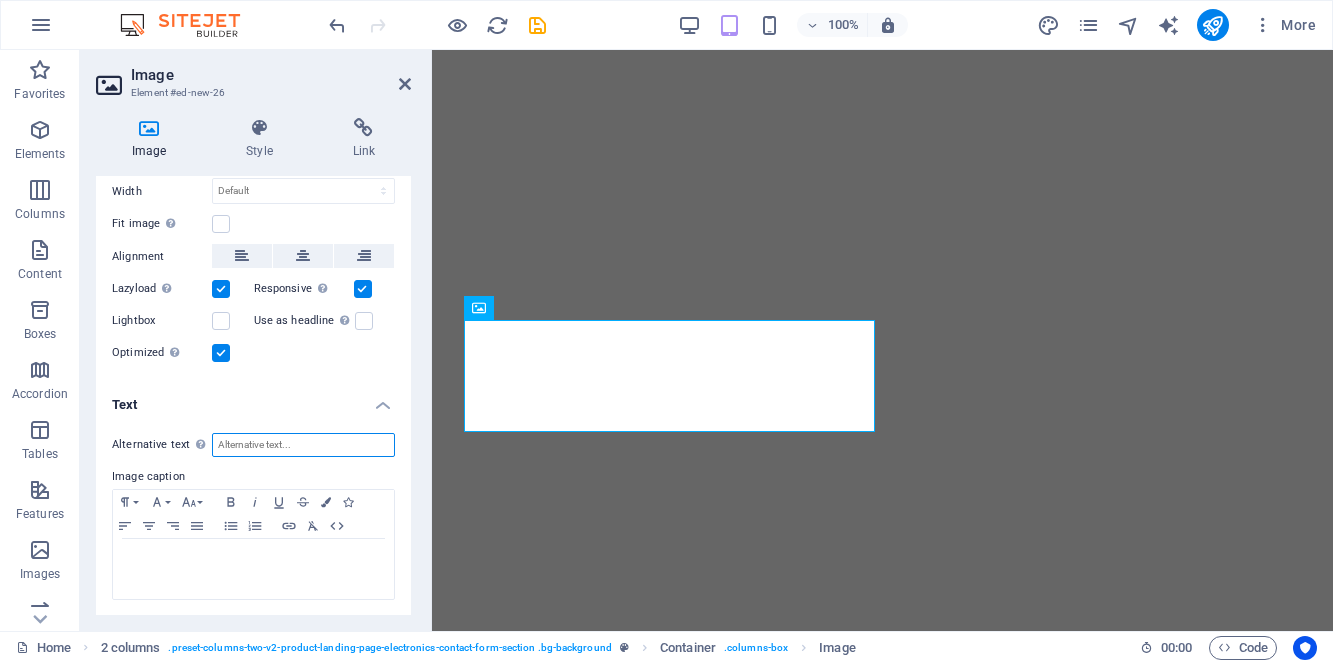 click on "Alternative text The alternative text is used by devices that cannot display images (e.g. image search engines) and should be added to every image to improve website accessibility." at bounding box center (303, 445) 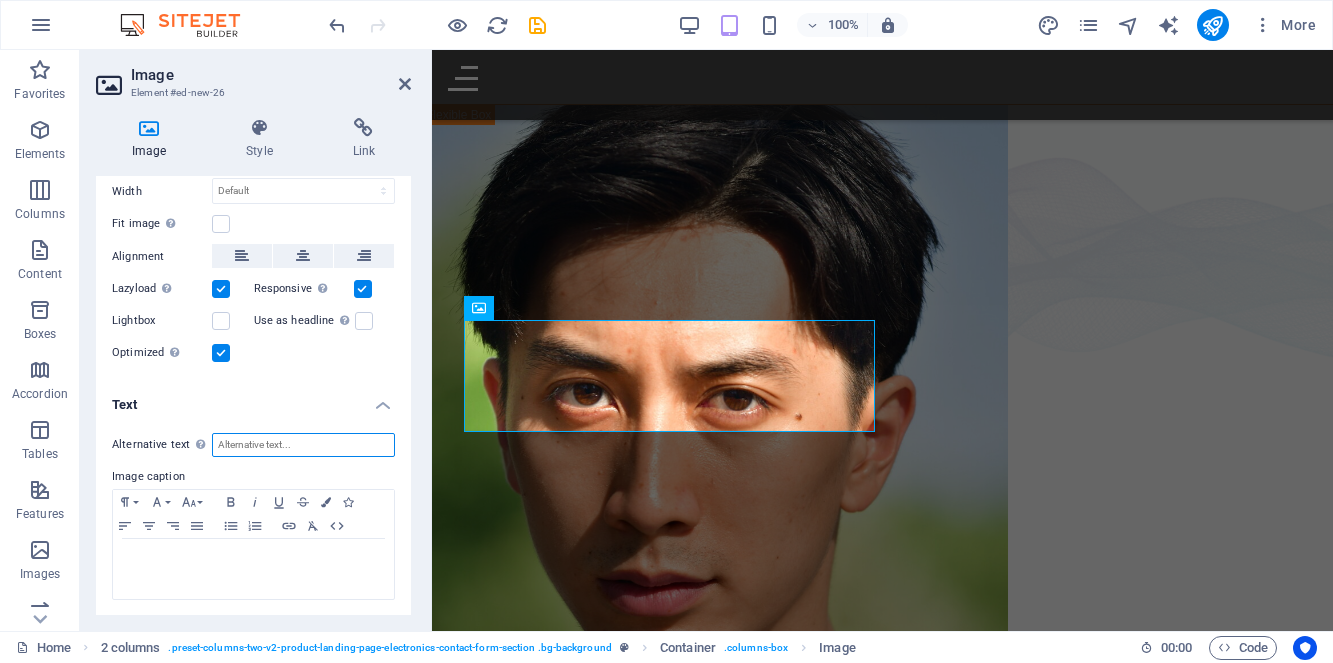 scroll, scrollTop: 5986, scrollLeft: 0, axis: vertical 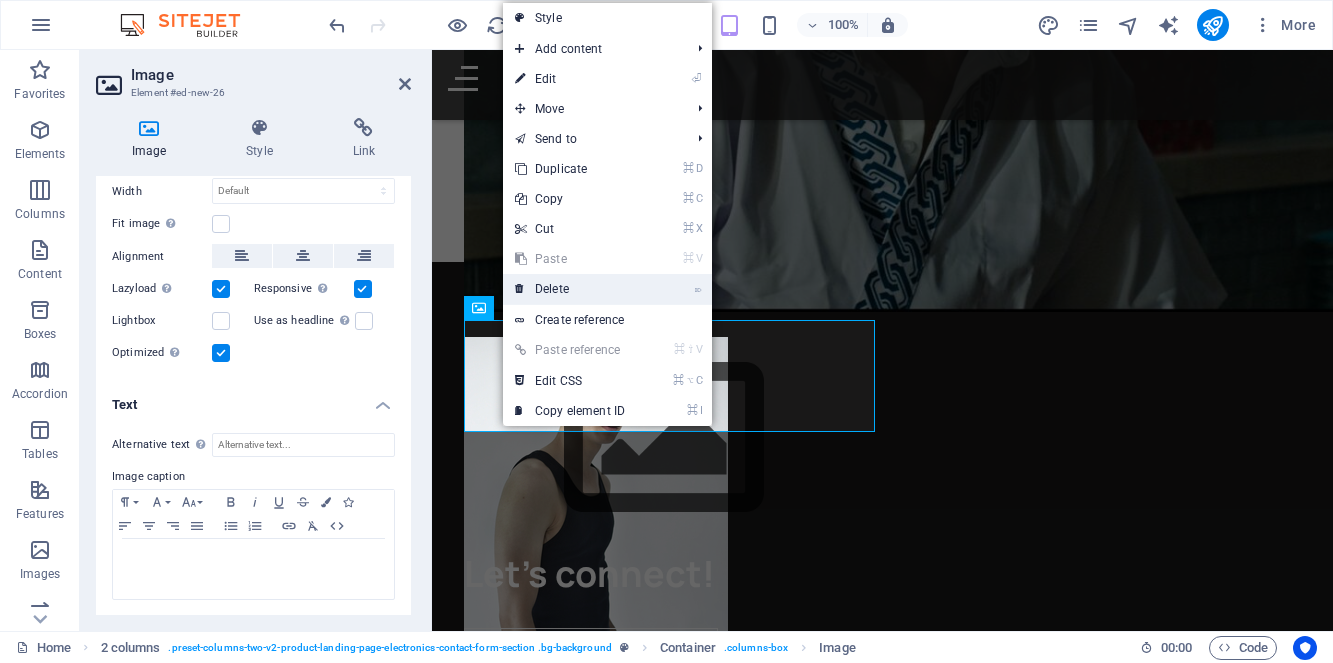 click on "⌦  Delete" at bounding box center [570, 289] 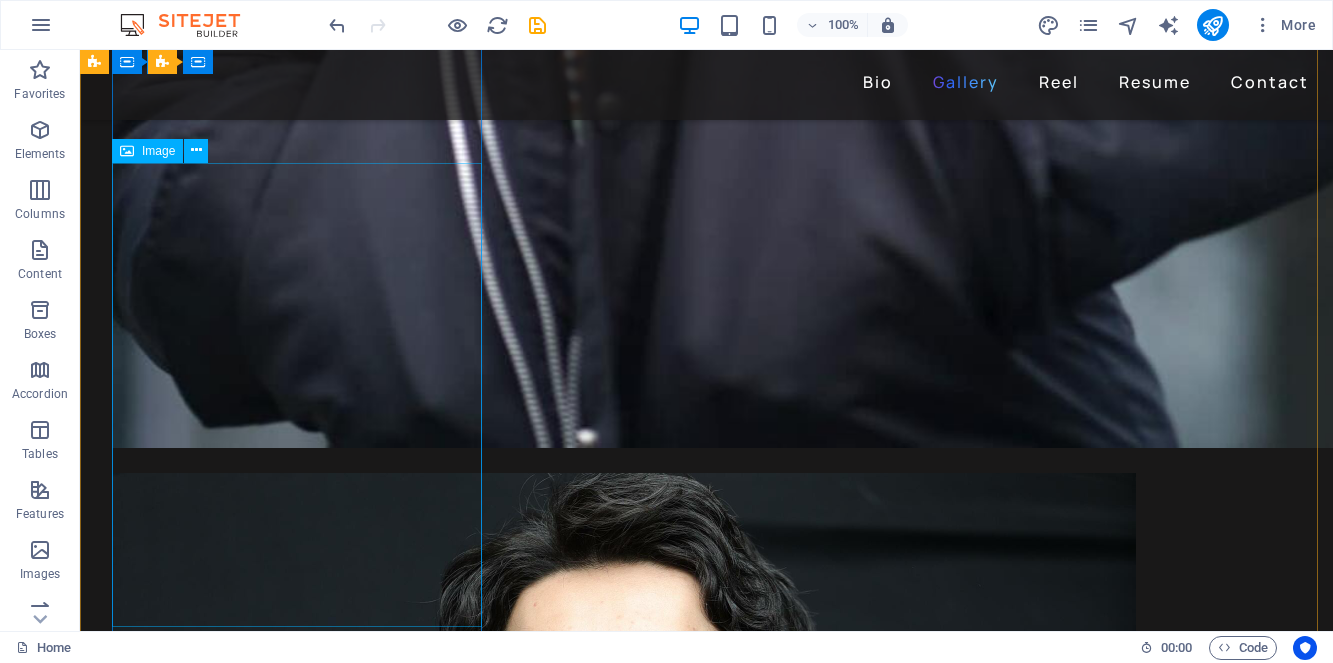 click at bounding box center (299, 2746) 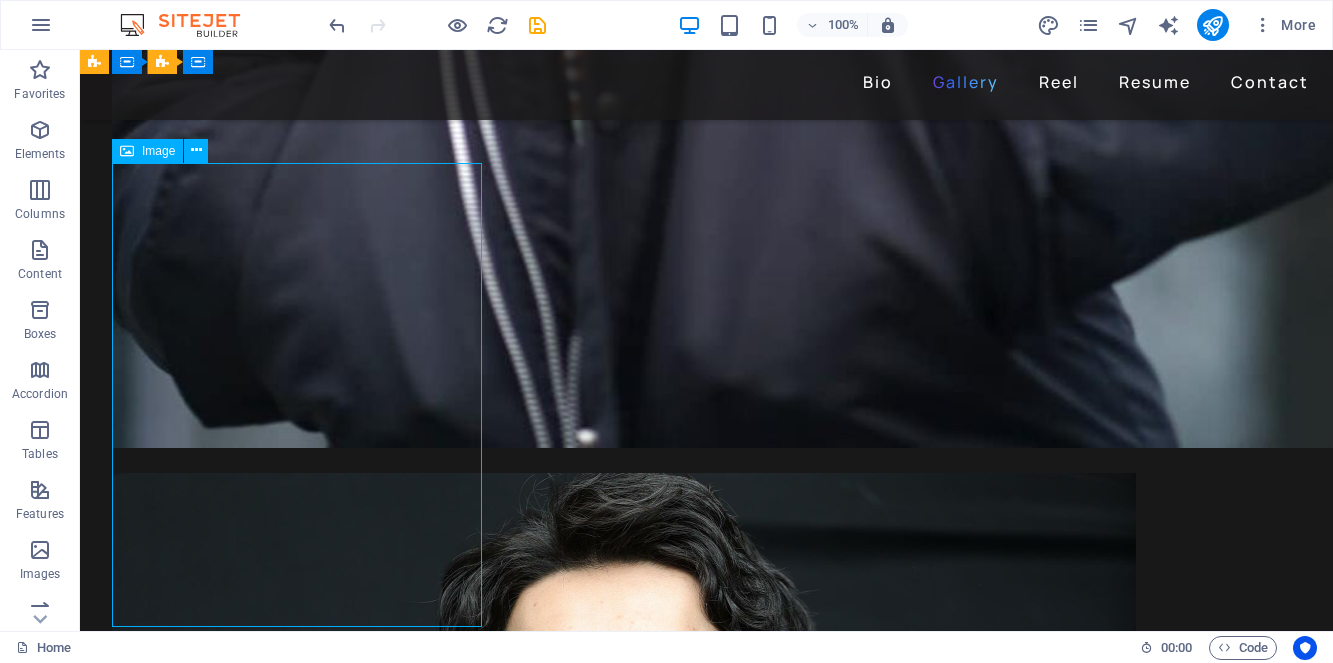 click at bounding box center (299, 2746) 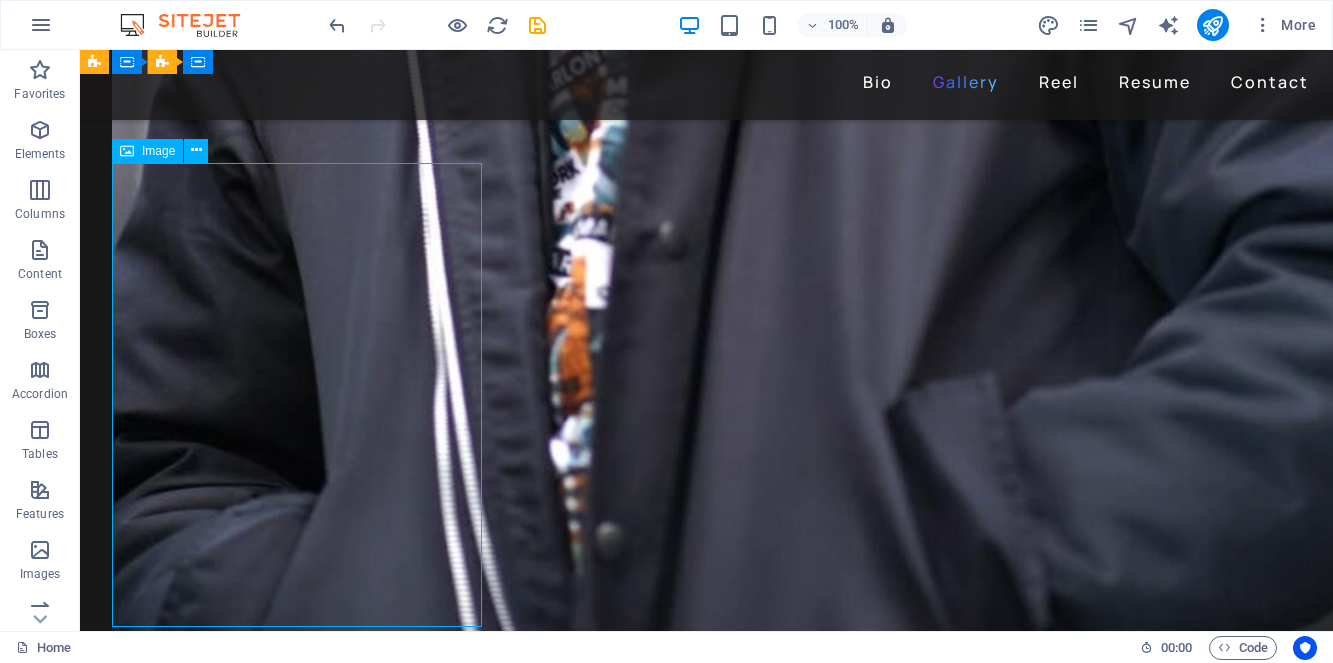 select on "px" 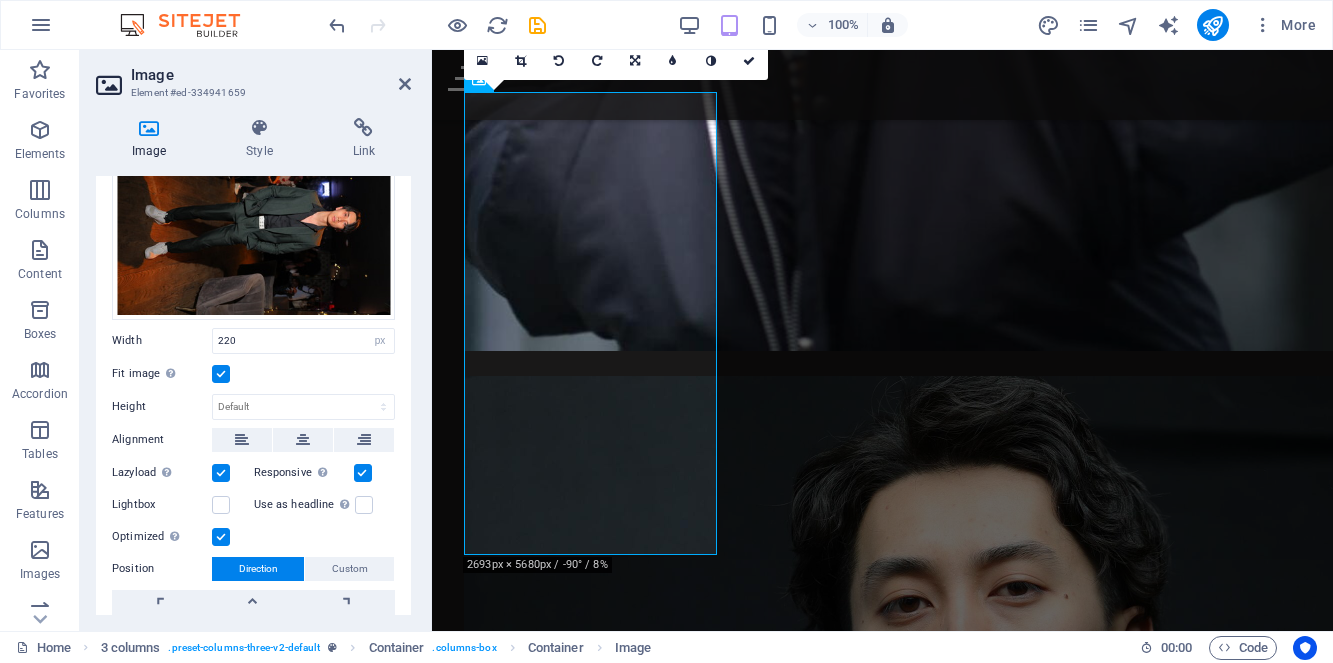 scroll, scrollTop: 196, scrollLeft: 0, axis: vertical 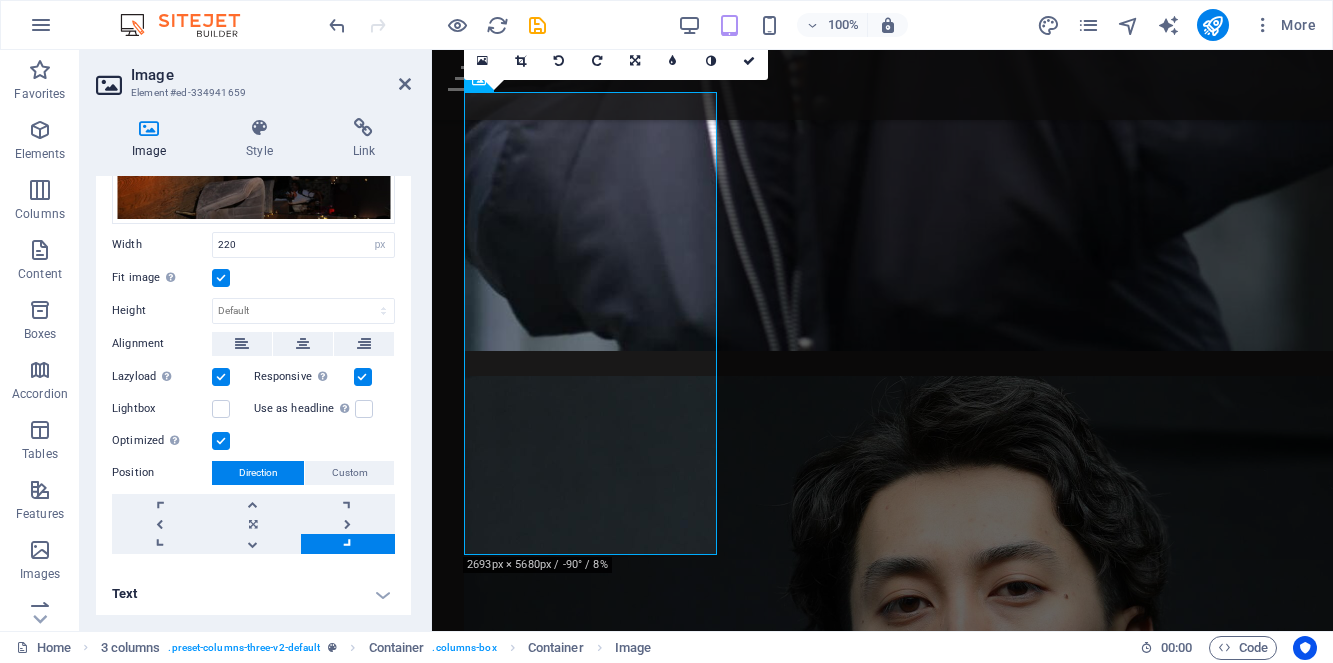 click on "Text" at bounding box center (253, 594) 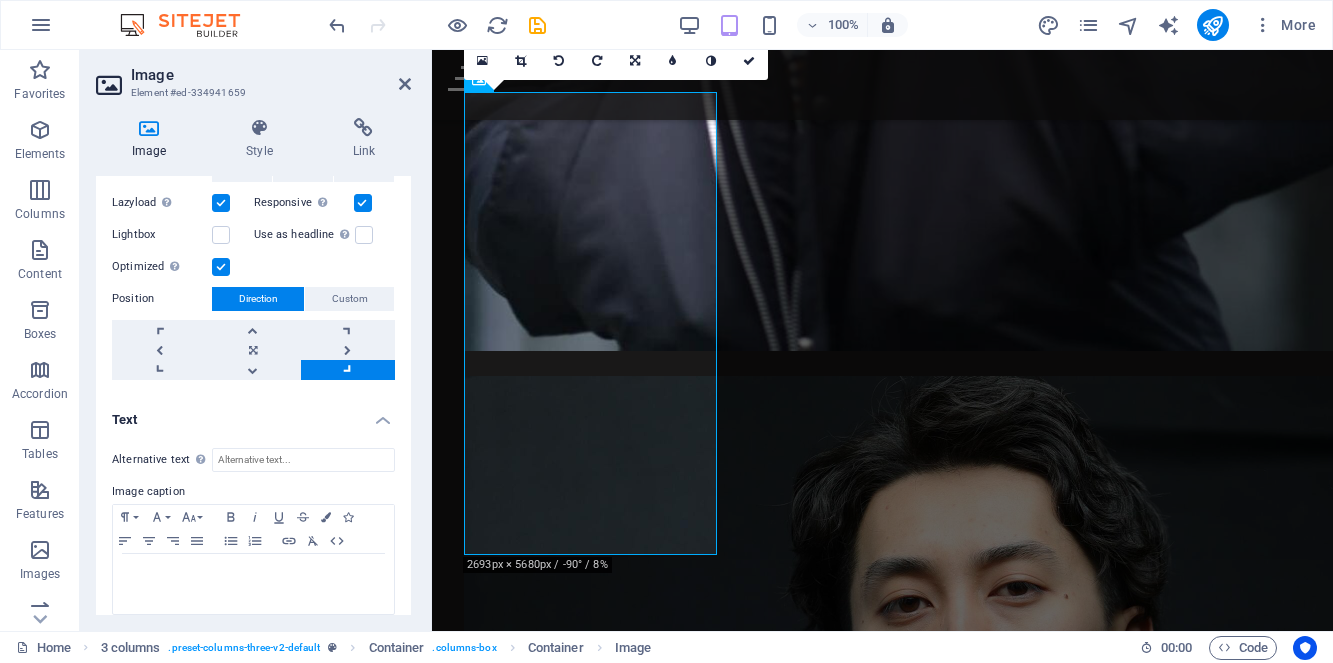 scroll, scrollTop: 384, scrollLeft: 0, axis: vertical 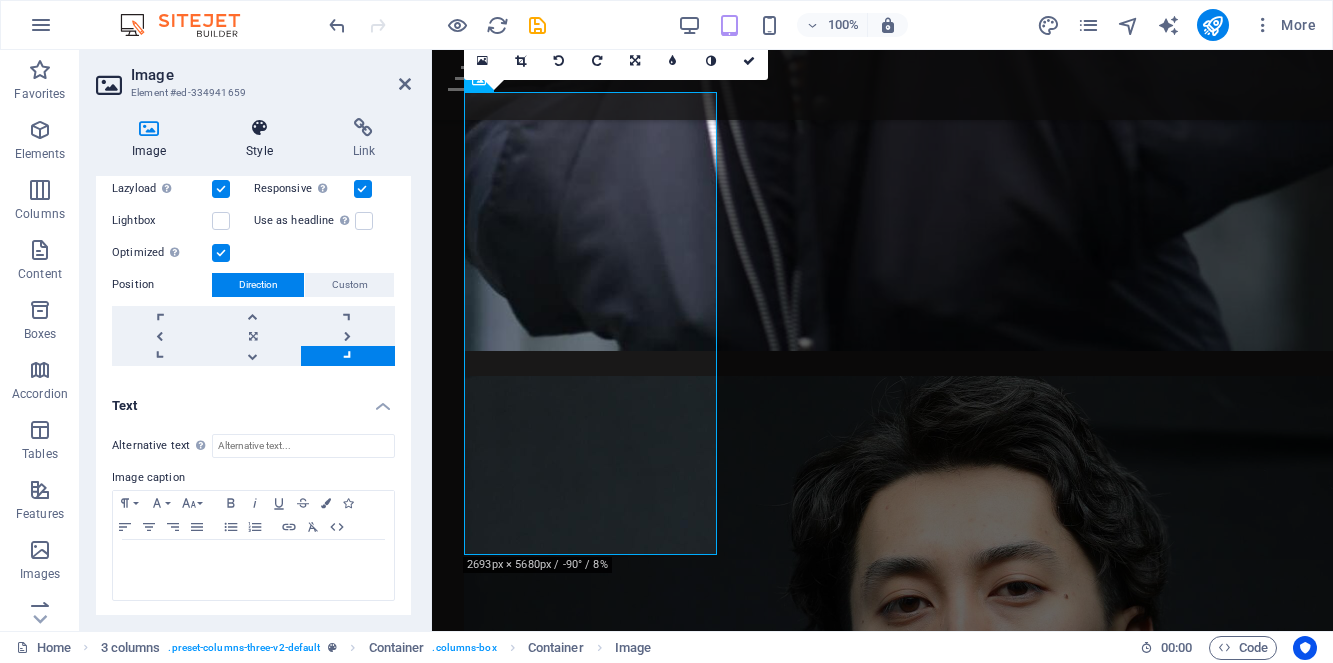 click at bounding box center [259, 128] 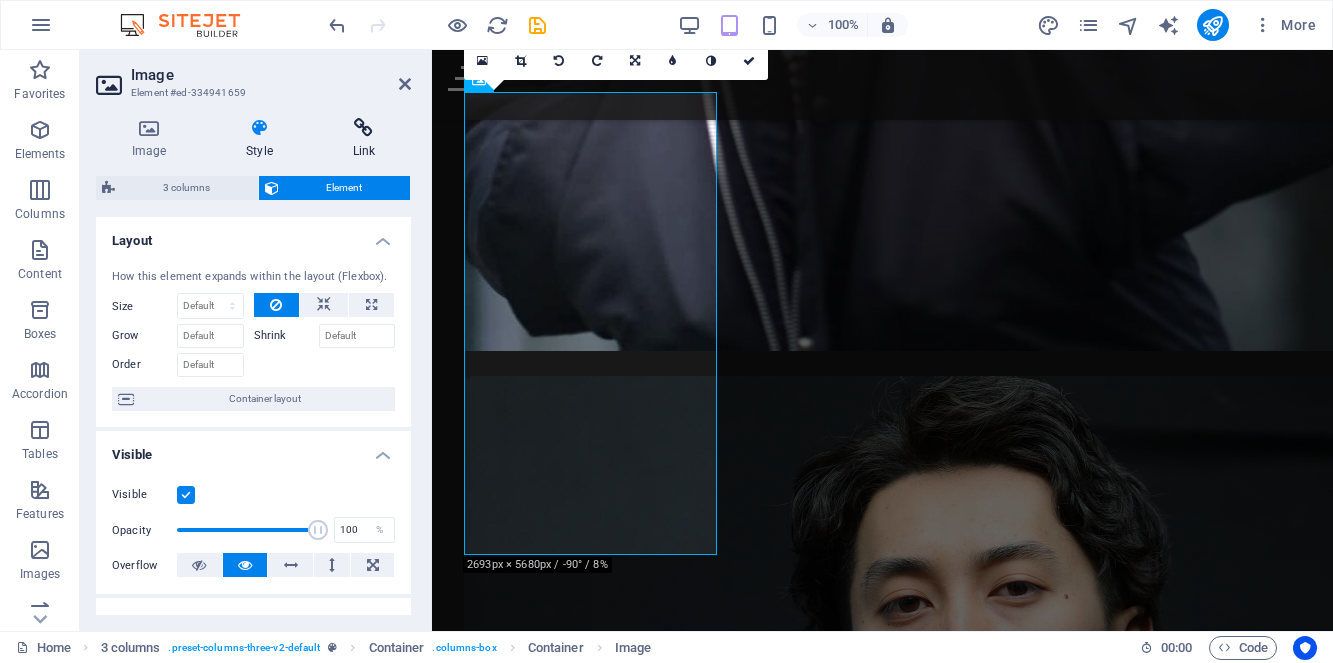 click at bounding box center (364, 128) 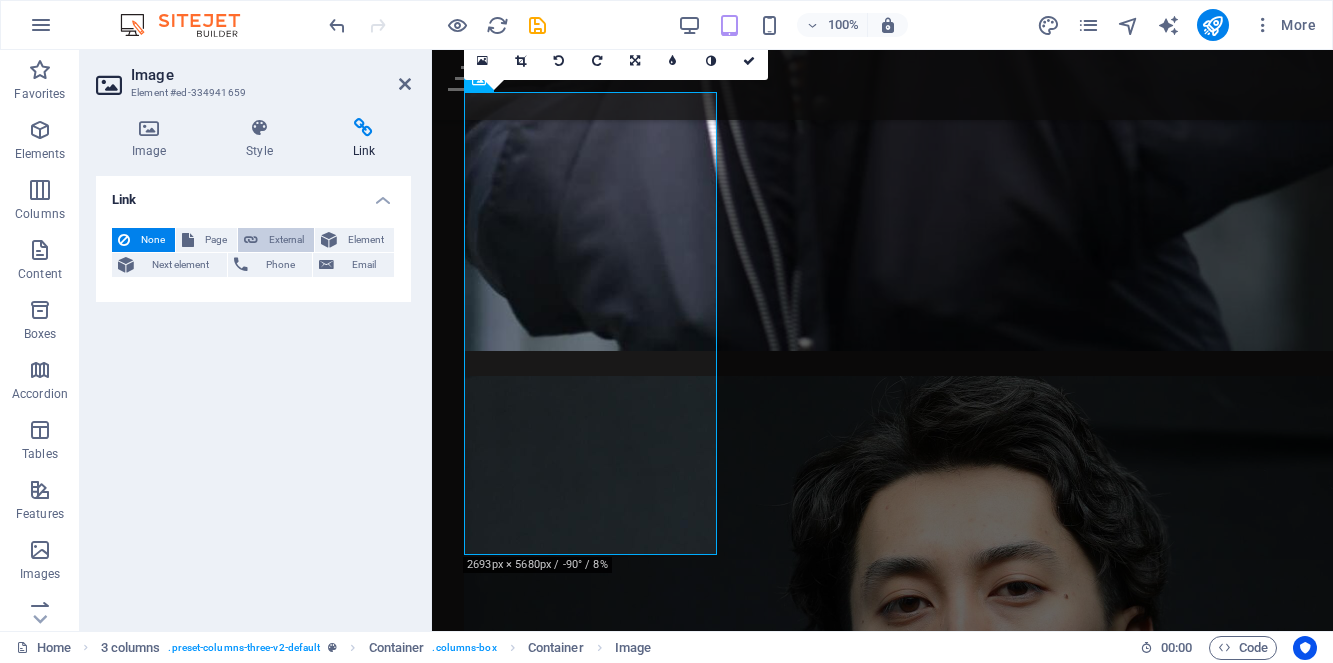 click on "External" at bounding box center [286, 240] 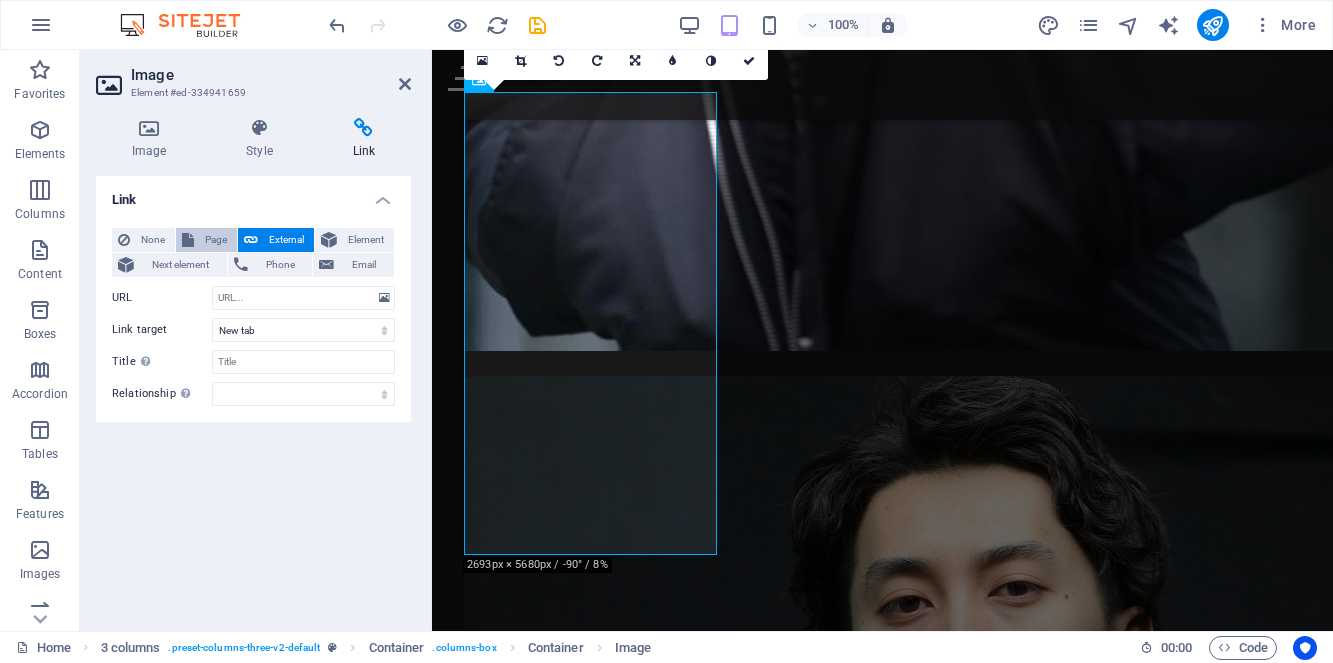 click on "Page" at bounding box center (206, 240) 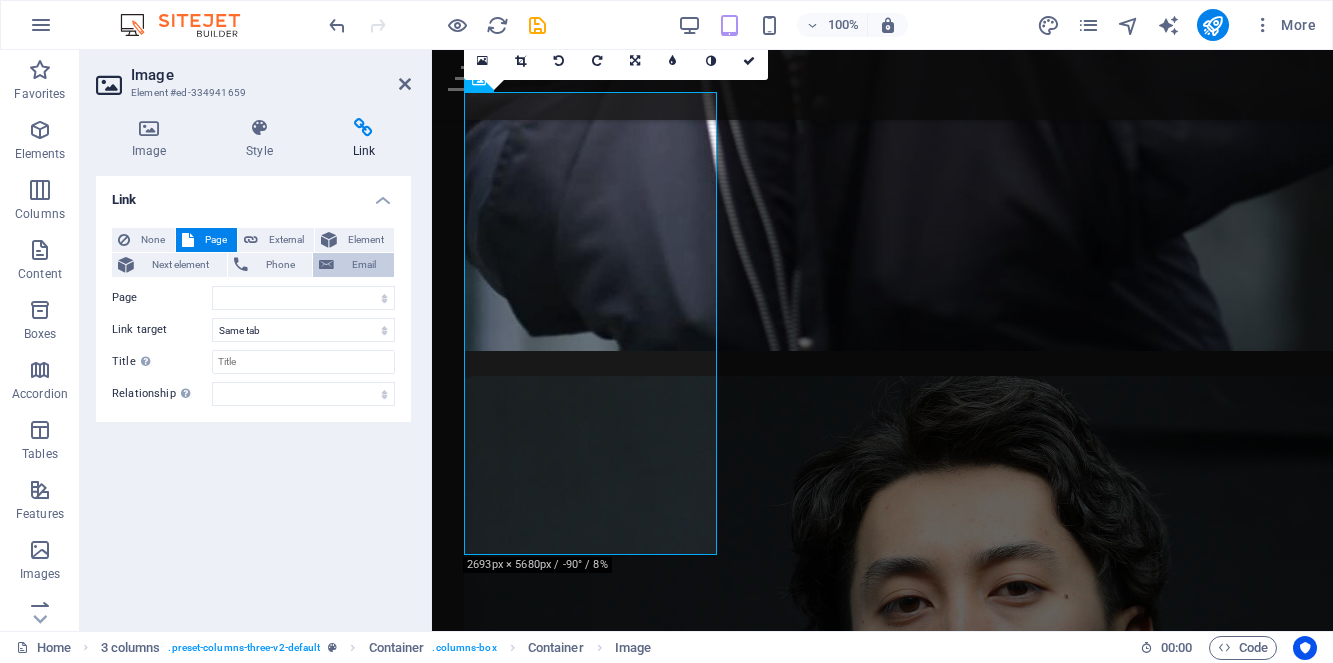 click on "Email" at bounding box center (364, 265) 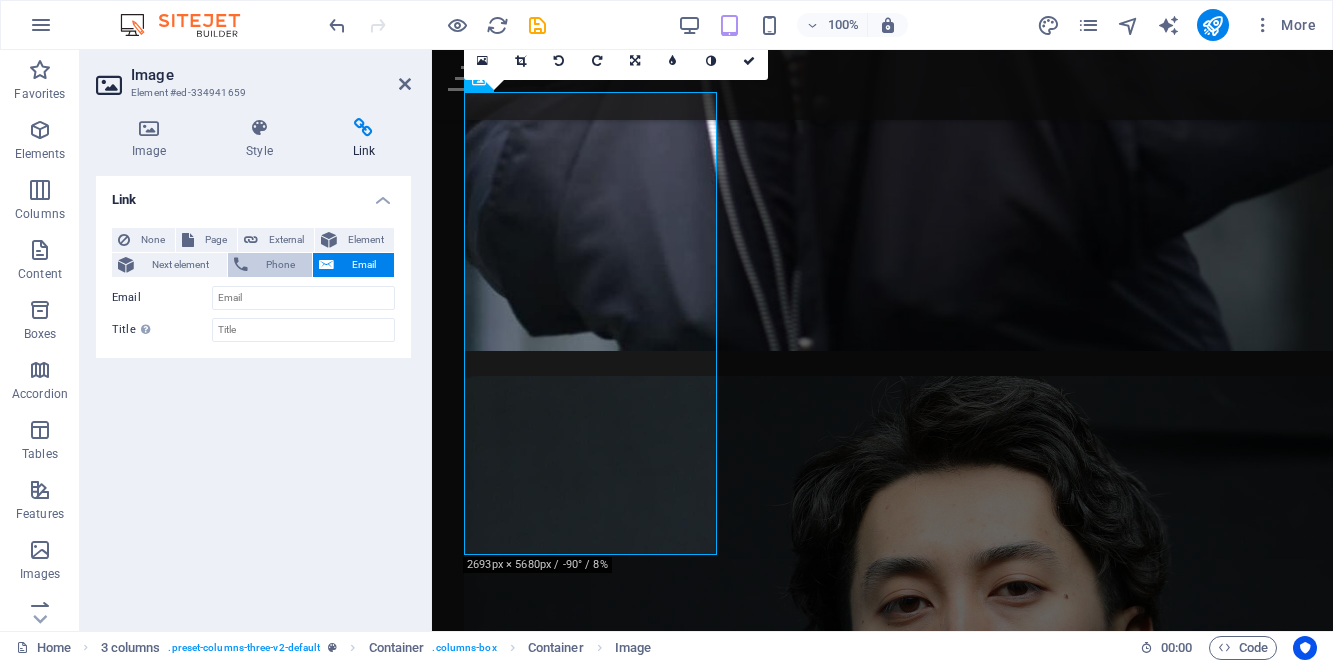 click on "Phone" at bounding box center (280, 265) 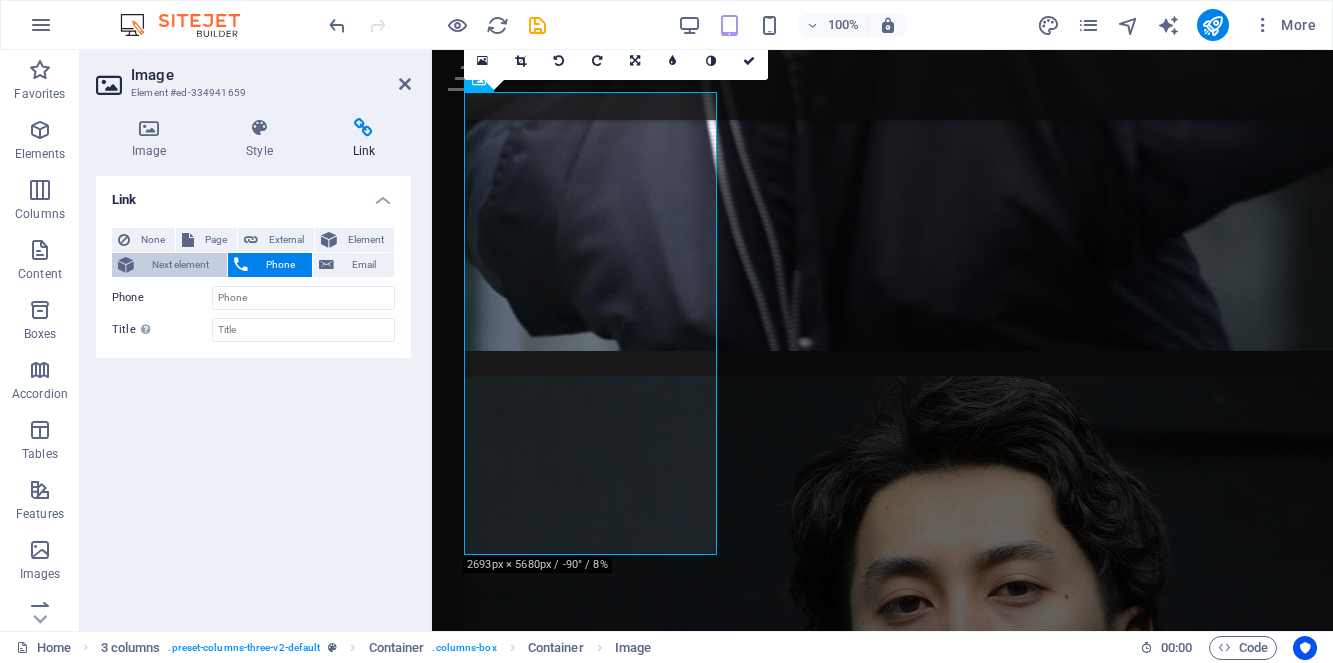 click on "Next element" at bounding box center (180, 265) 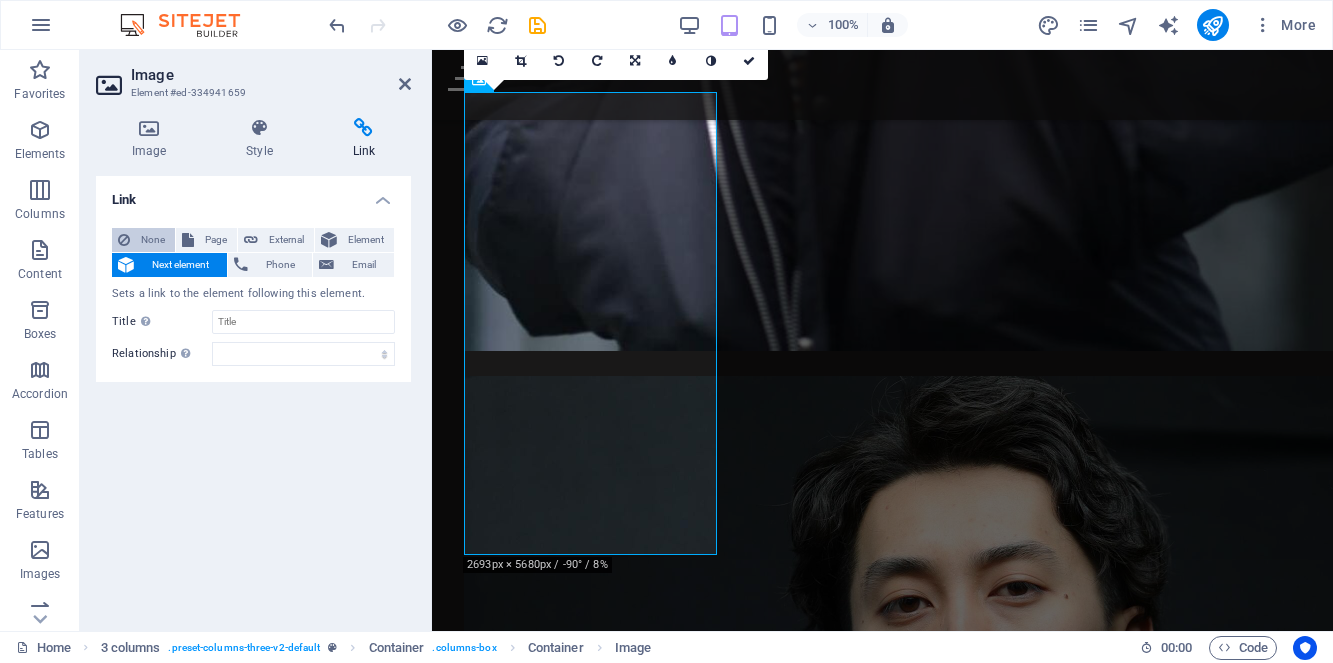 click on "None" at bounding box center (152, 240) 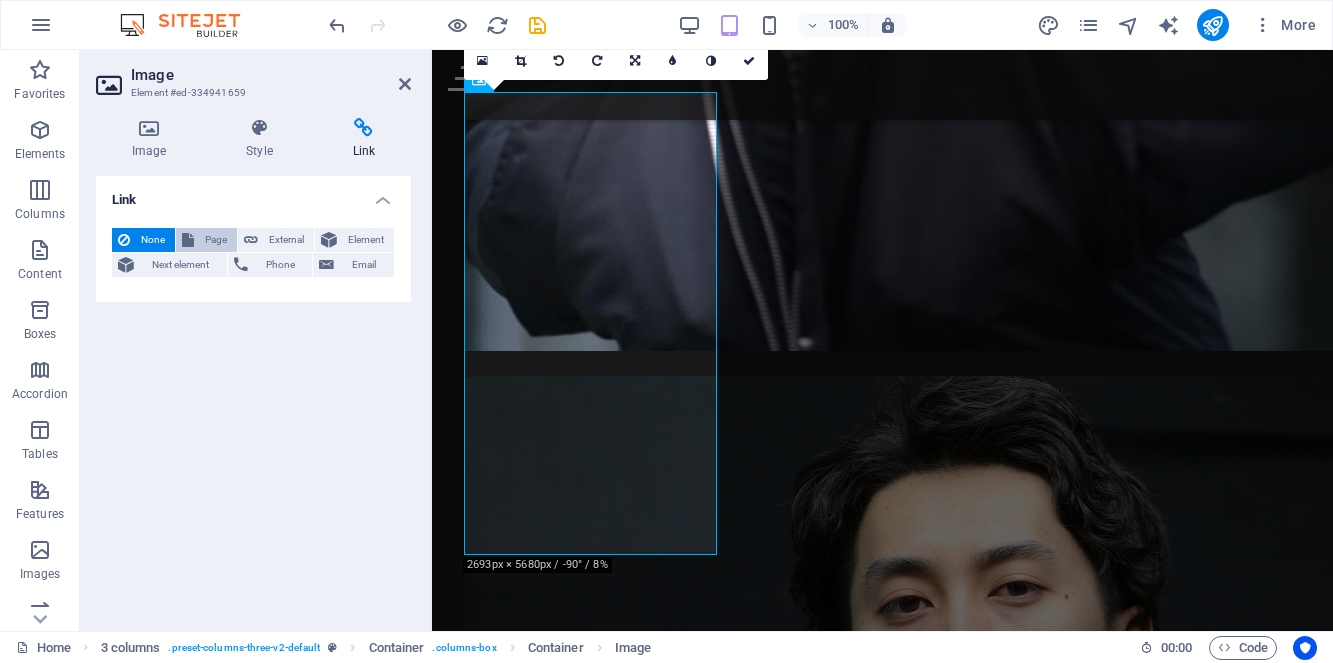 click on "Page" at bounding box center [206, 240] 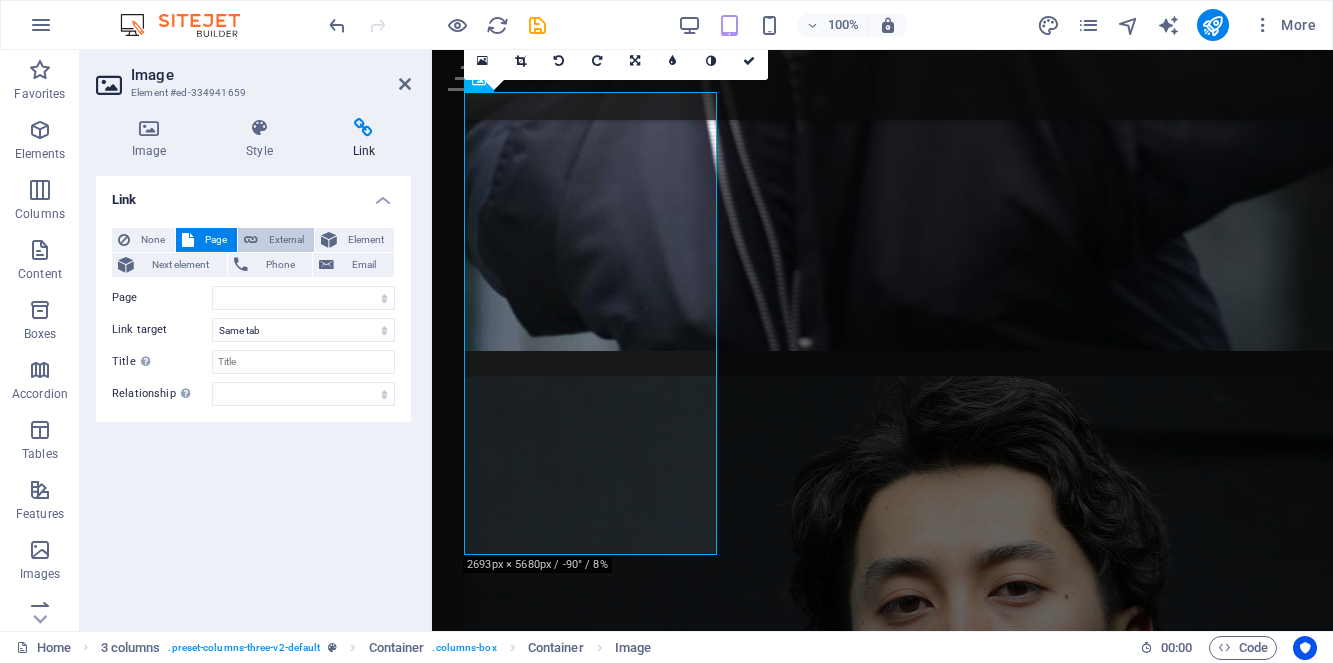 click on "External" at bounding box center [276, 240] 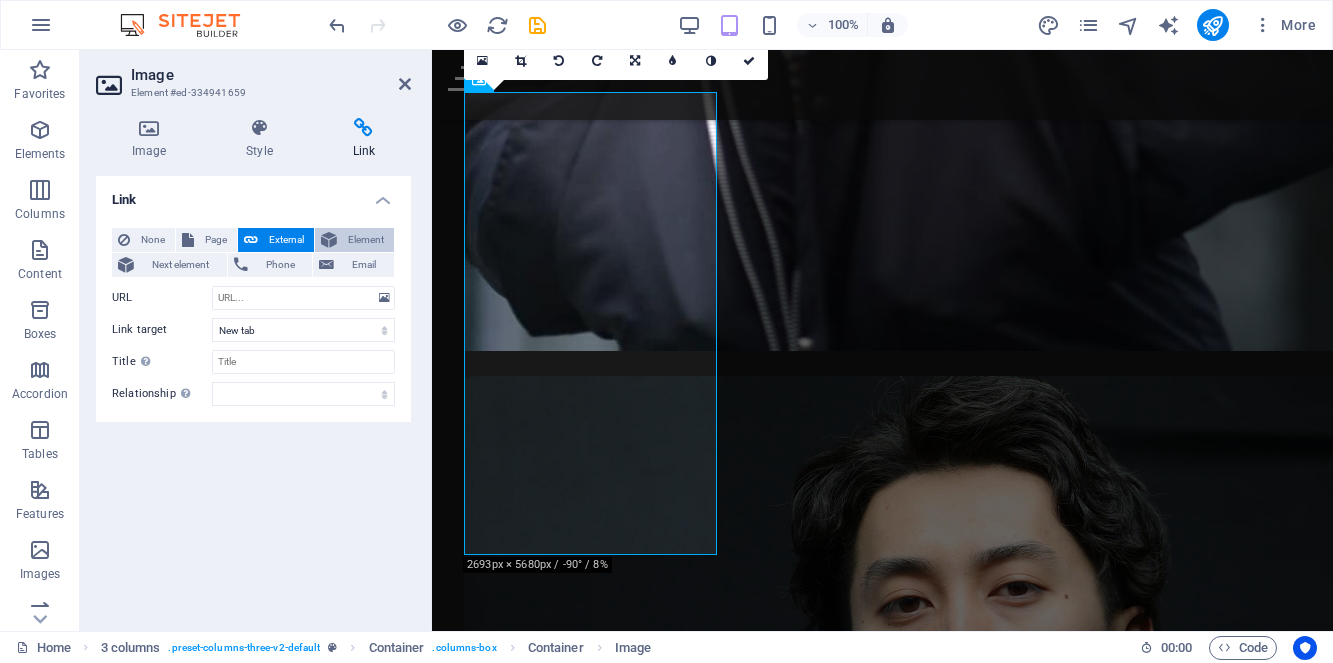 click on "Element" at bounding box center [365, 240] 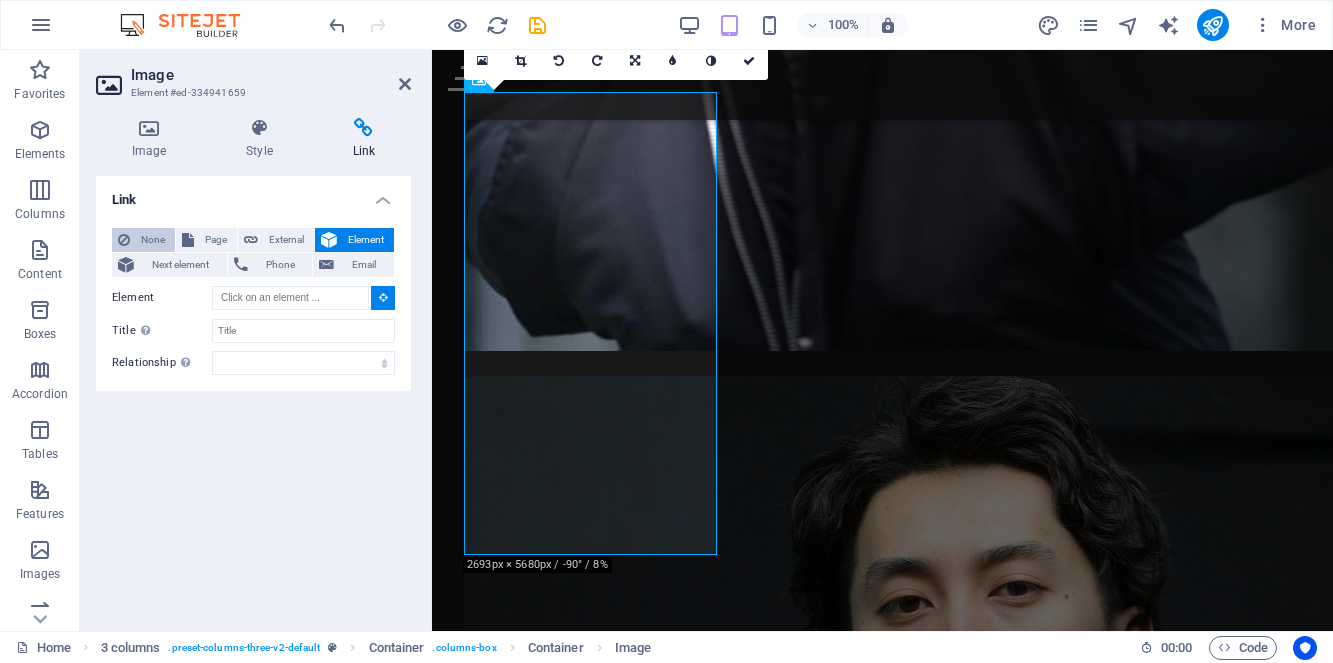click on "None" at bounding box center [152, 240] 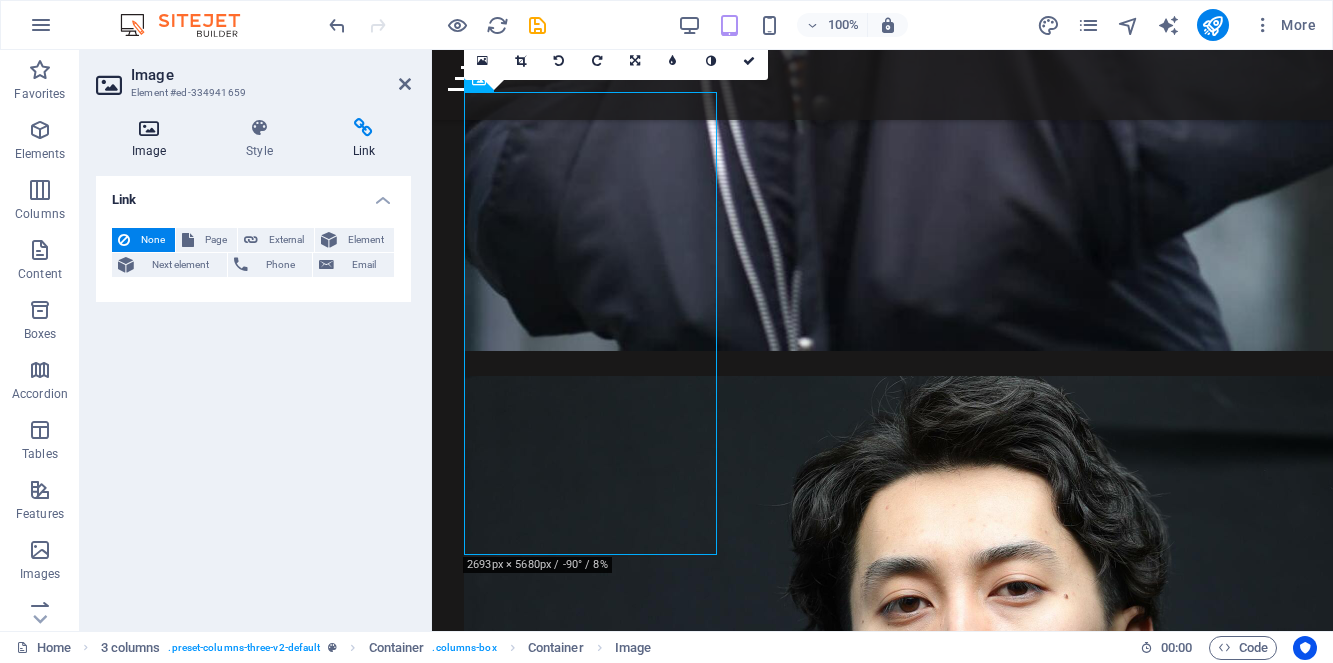 click on "Image" at bounding box center (153, 139) 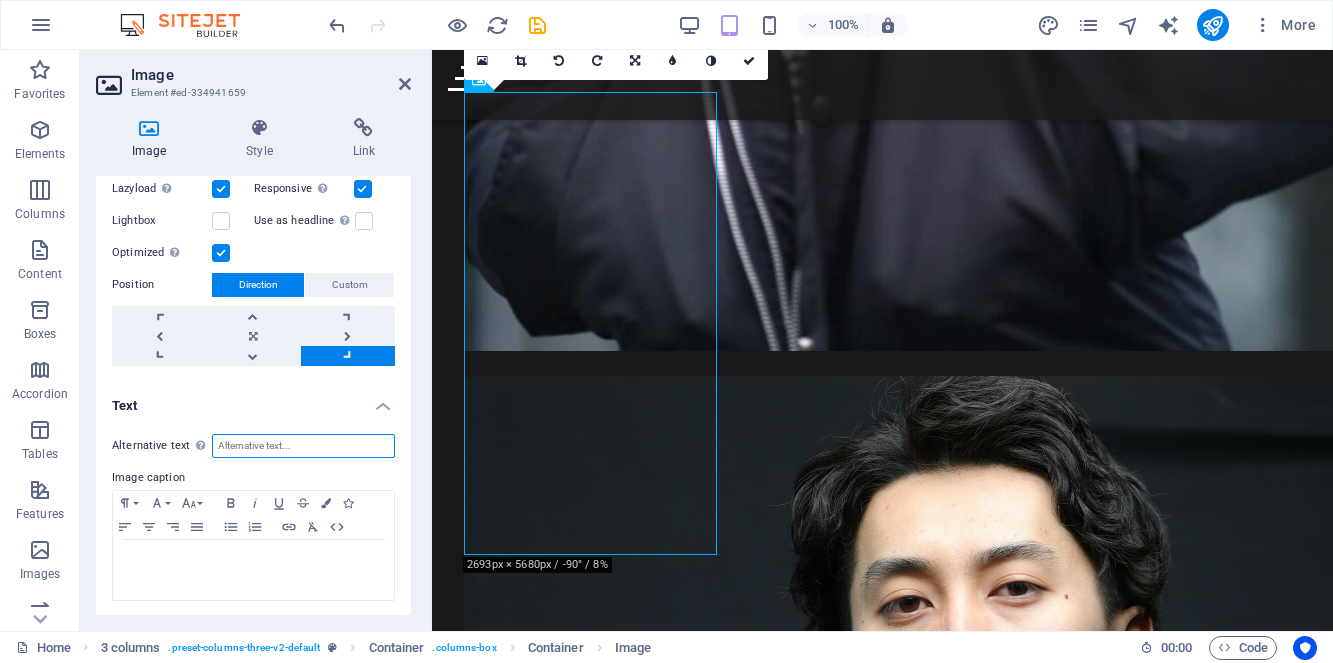 click on "Alternative text The alternative text is used by devices that cannot display images (e.g. image search engines) and should be added to every image to improve website accessibility." at bounding box center (303, 446) 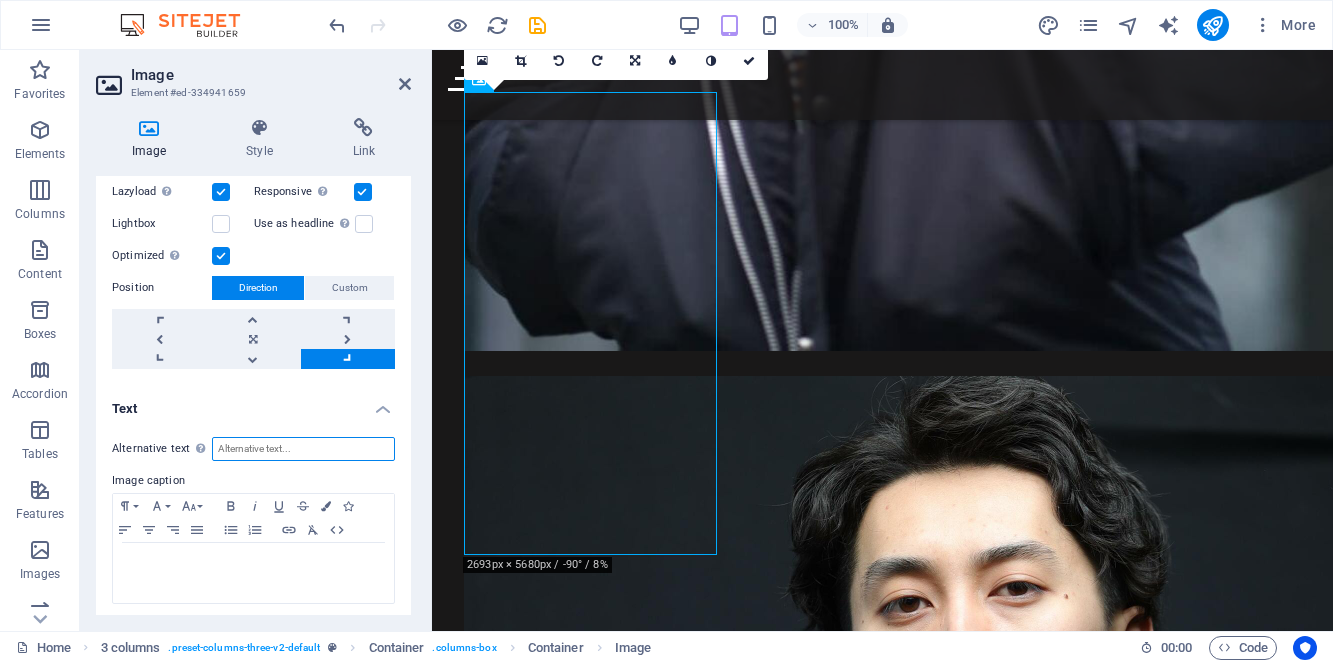scroll, scrollTop: 384, scrollLeft: 0, axis: vertical 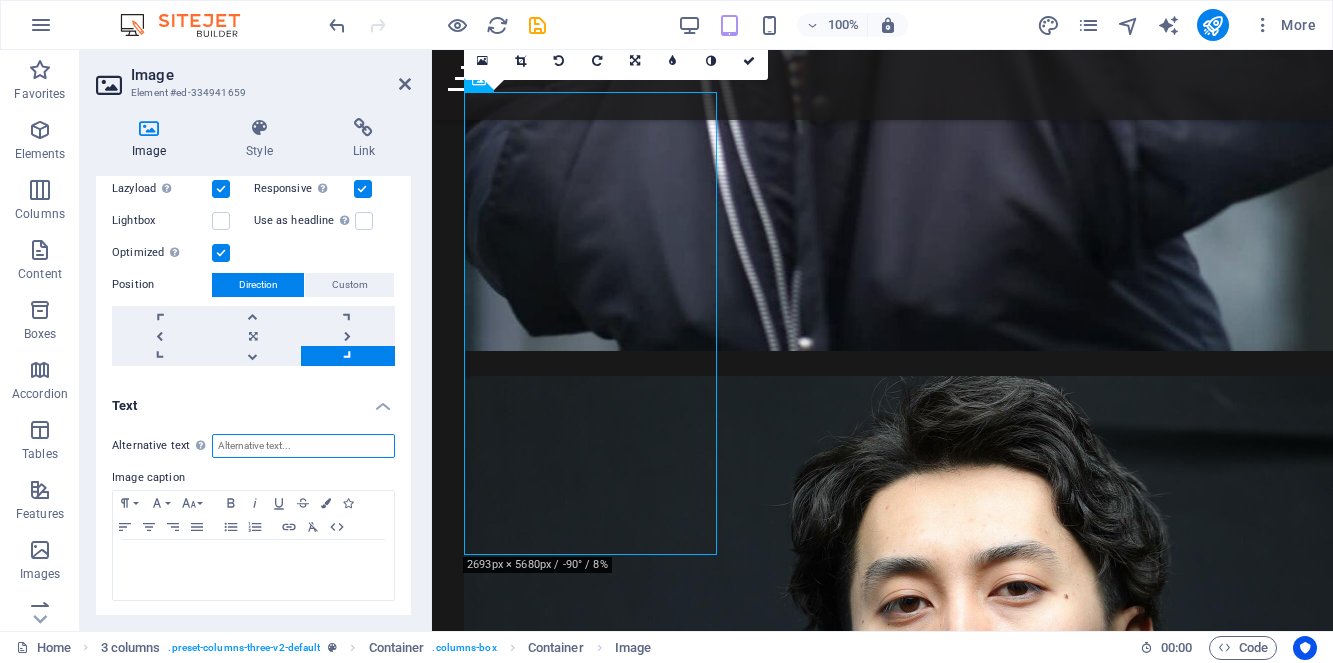 click on "Alternative text The alternative text is used by devices that cannot display images (e.g. image search engines) and should be added to every image to improve website accessibility." at bounding box center (303, 446) 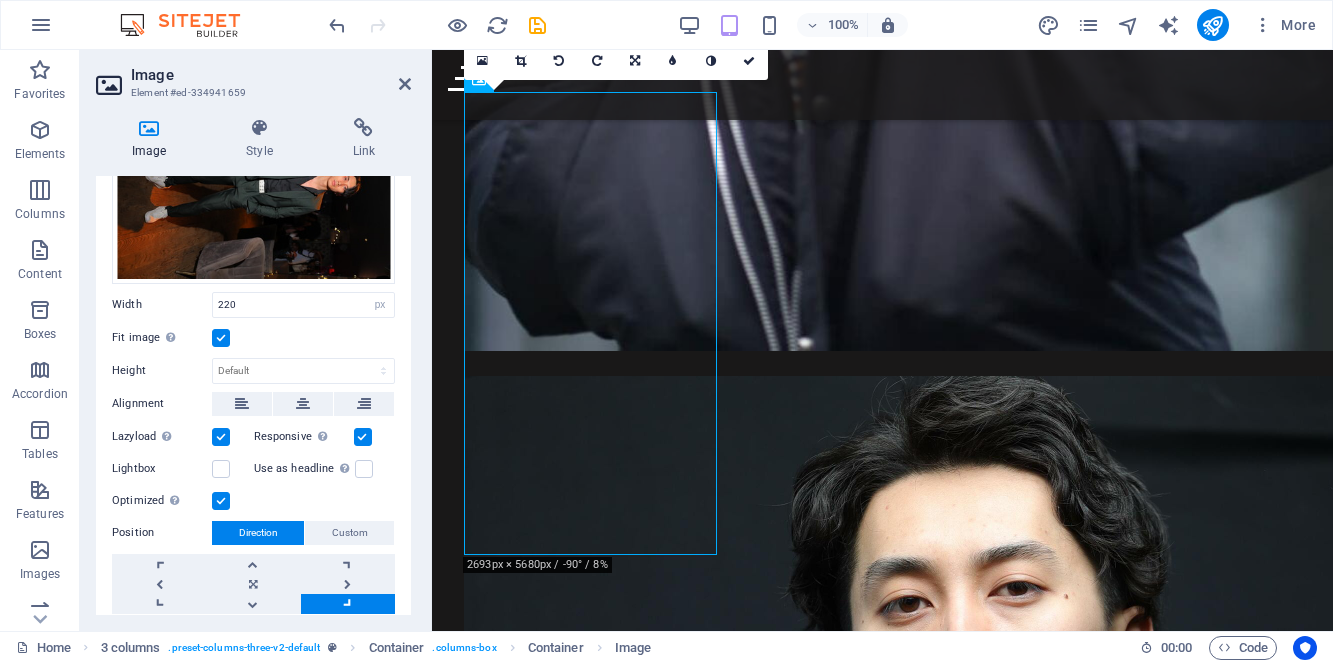 scroll, scrollTop: 0, scrollLeft: 0, axis: both 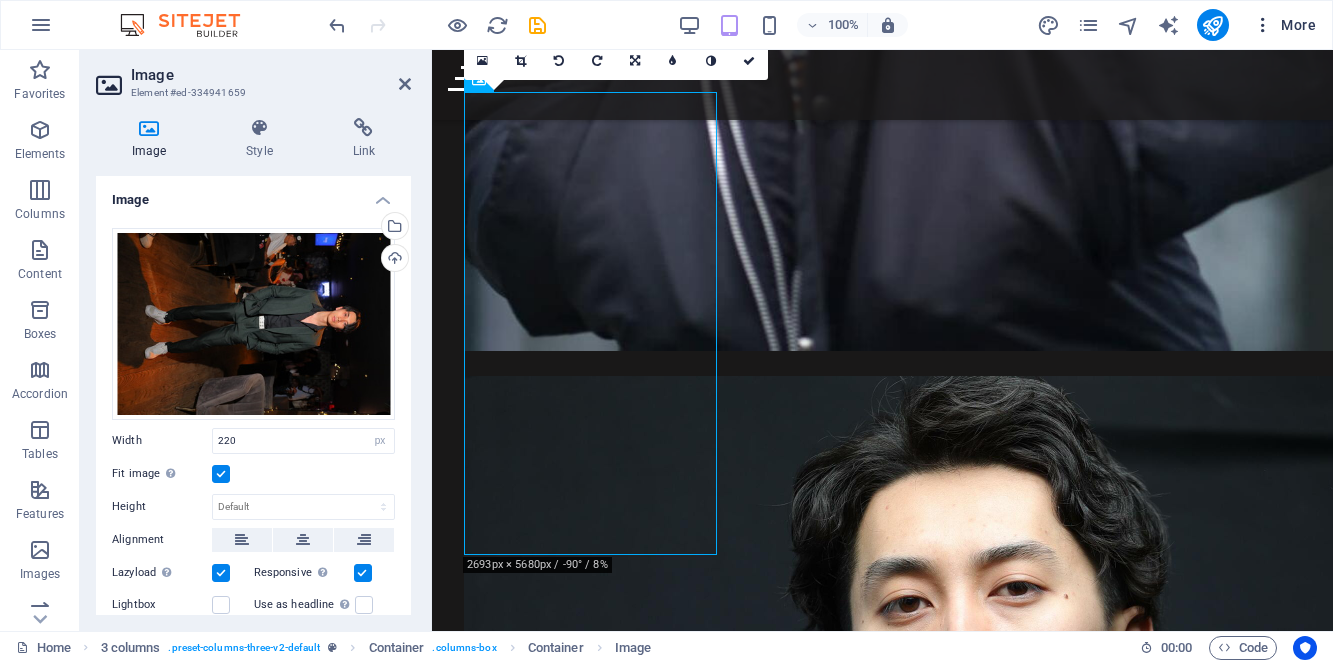 click on "More" at bounding box center [1284, 25] 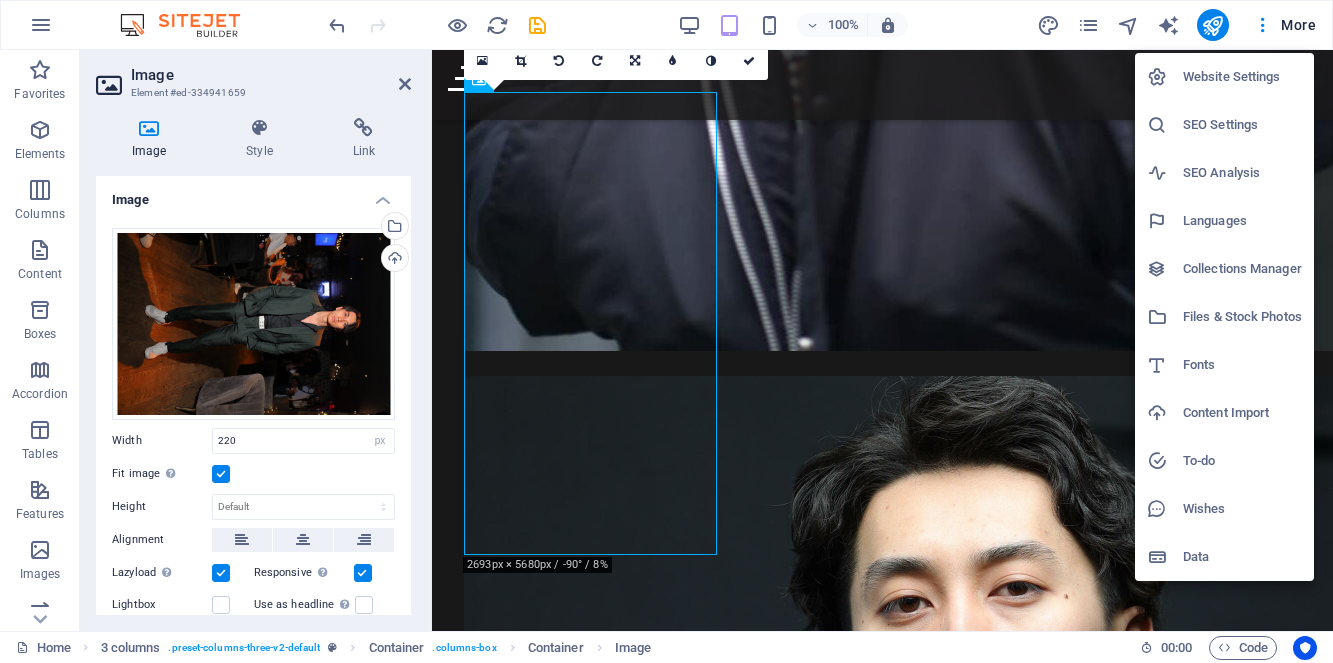 click on "SEO Settings" at bounding box center (1242, 125) 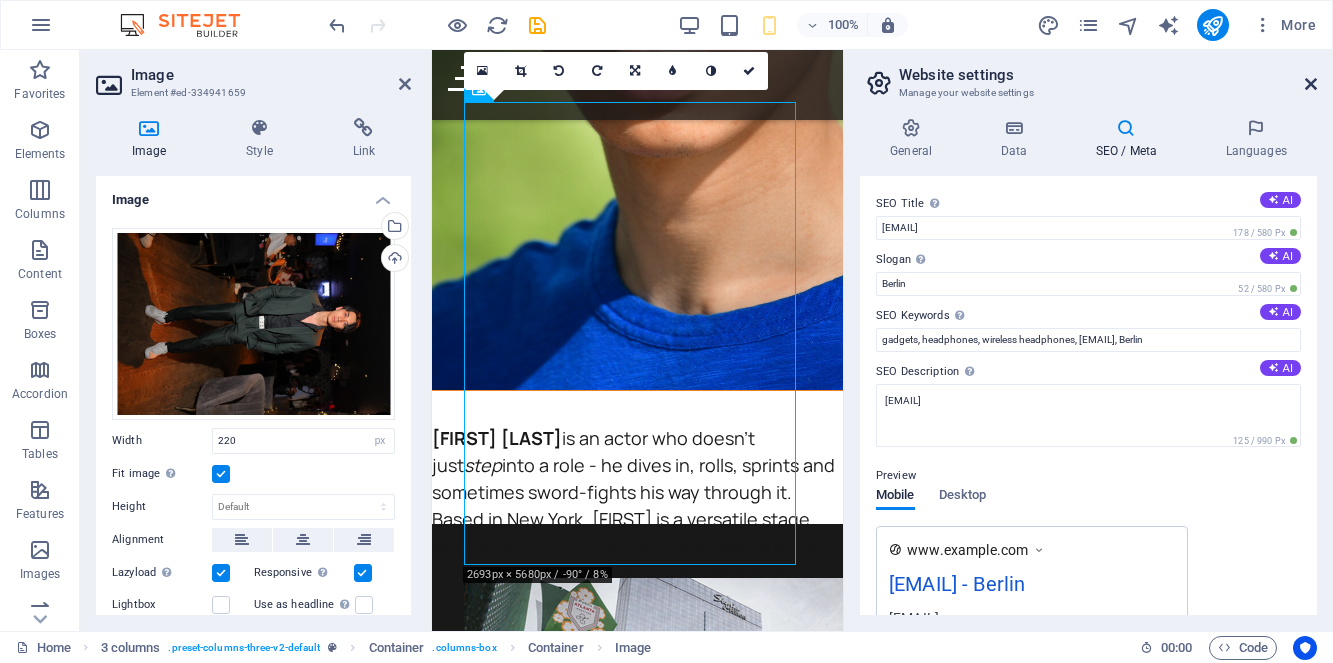 click at bounding box center (1311, 84) 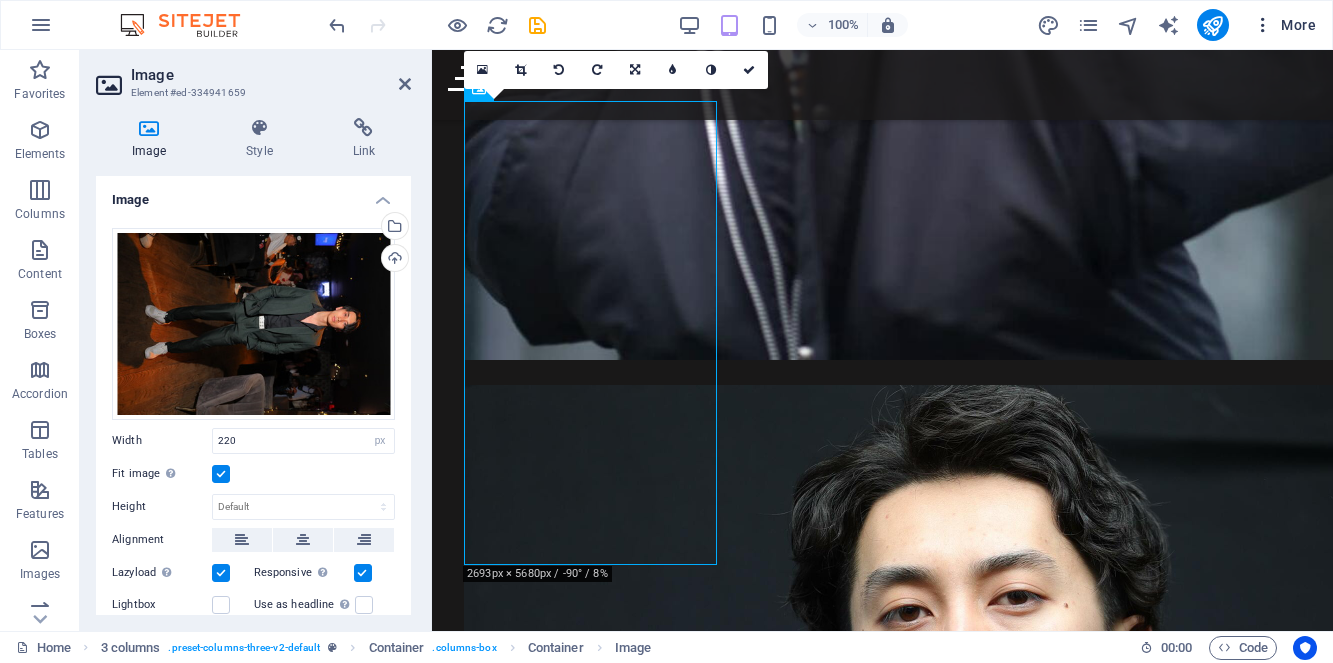 click on "More" at bounding box center [1284, 25] 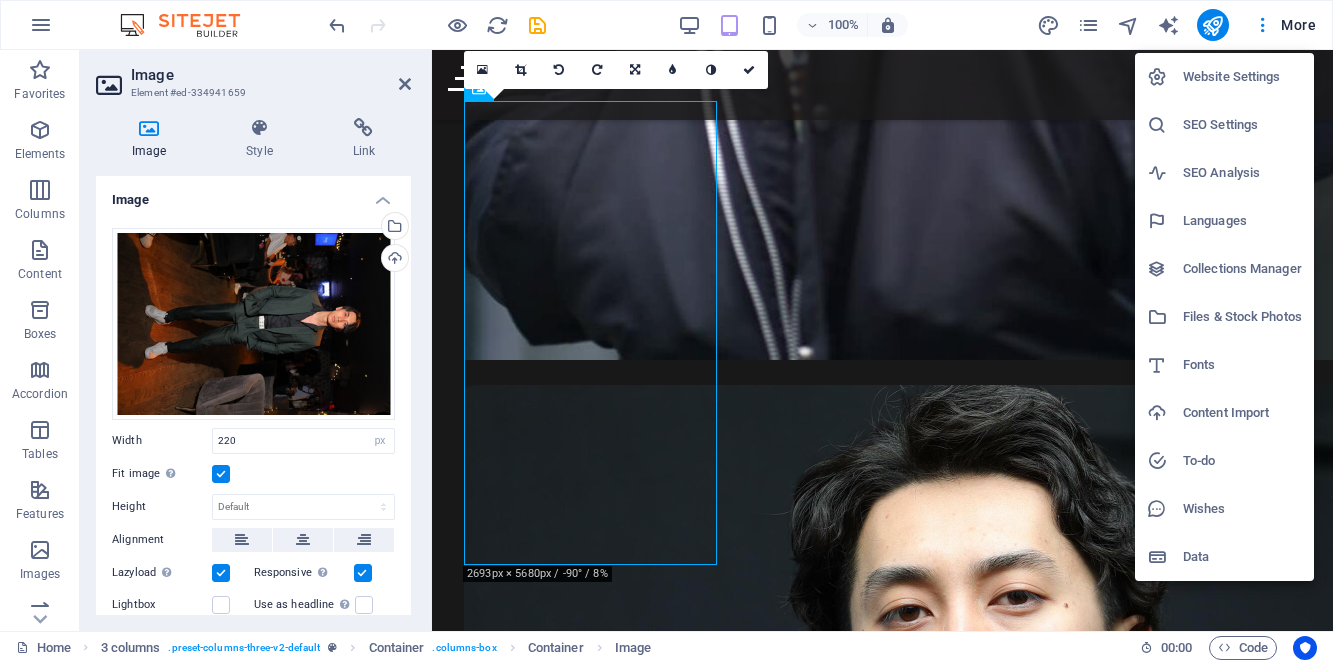 click at bounding box center [666, 331] 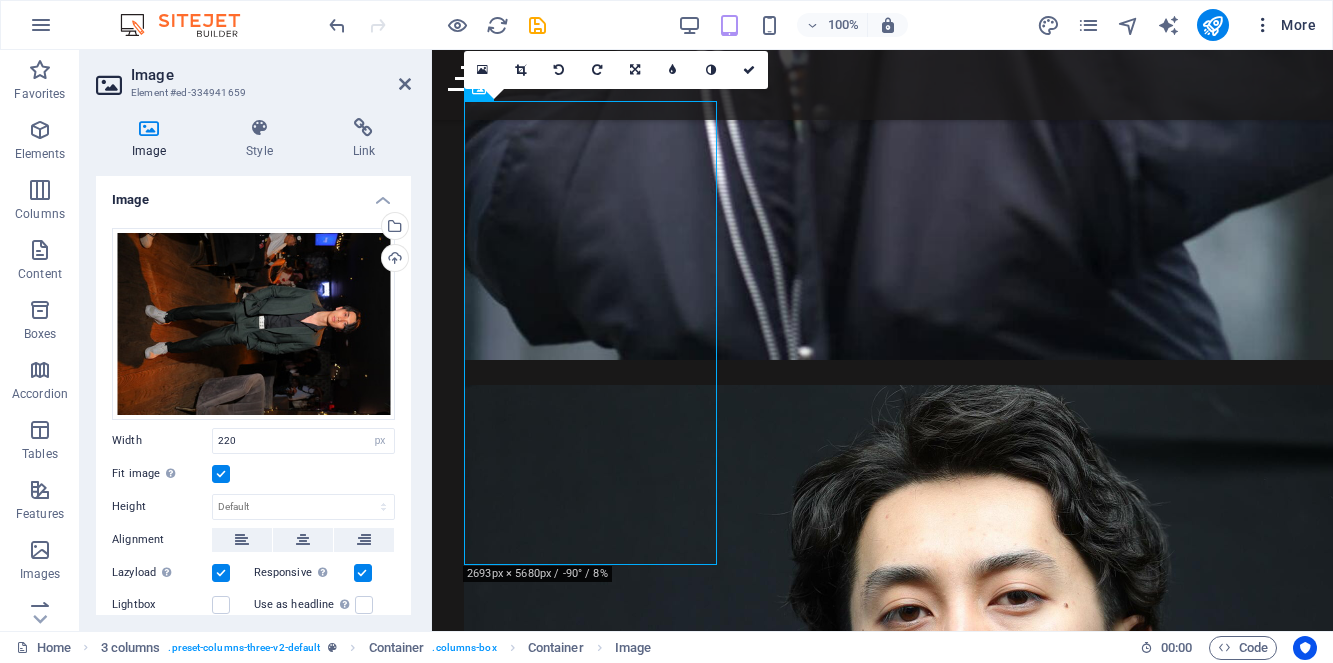 click on "More" at bounding box center (1284, 25) 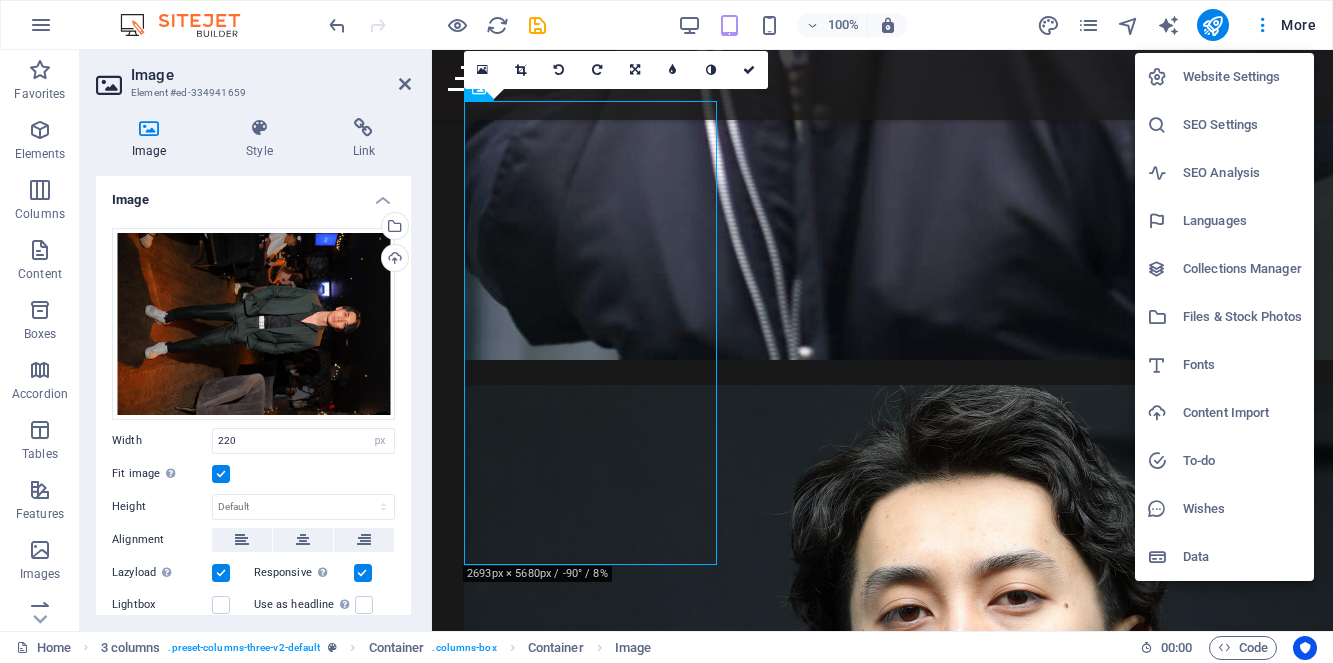 click at bounding box center [666, 331] 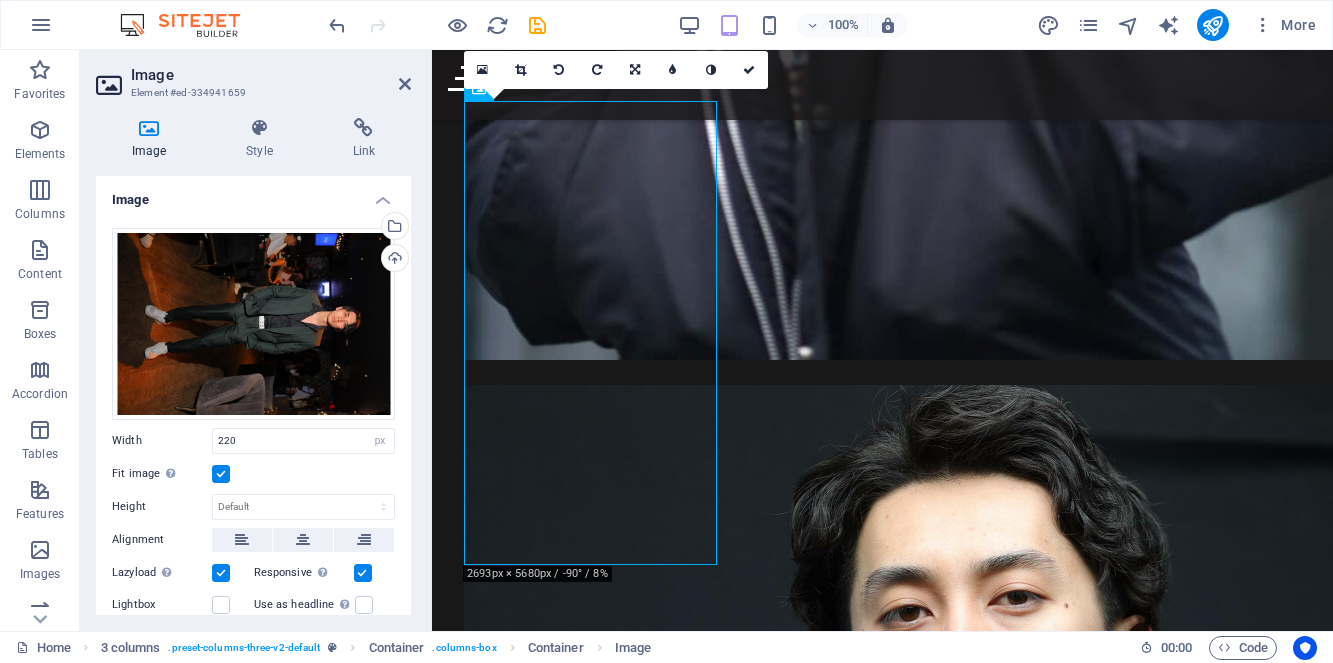 click on "More" at bounding box center [1284, 25] 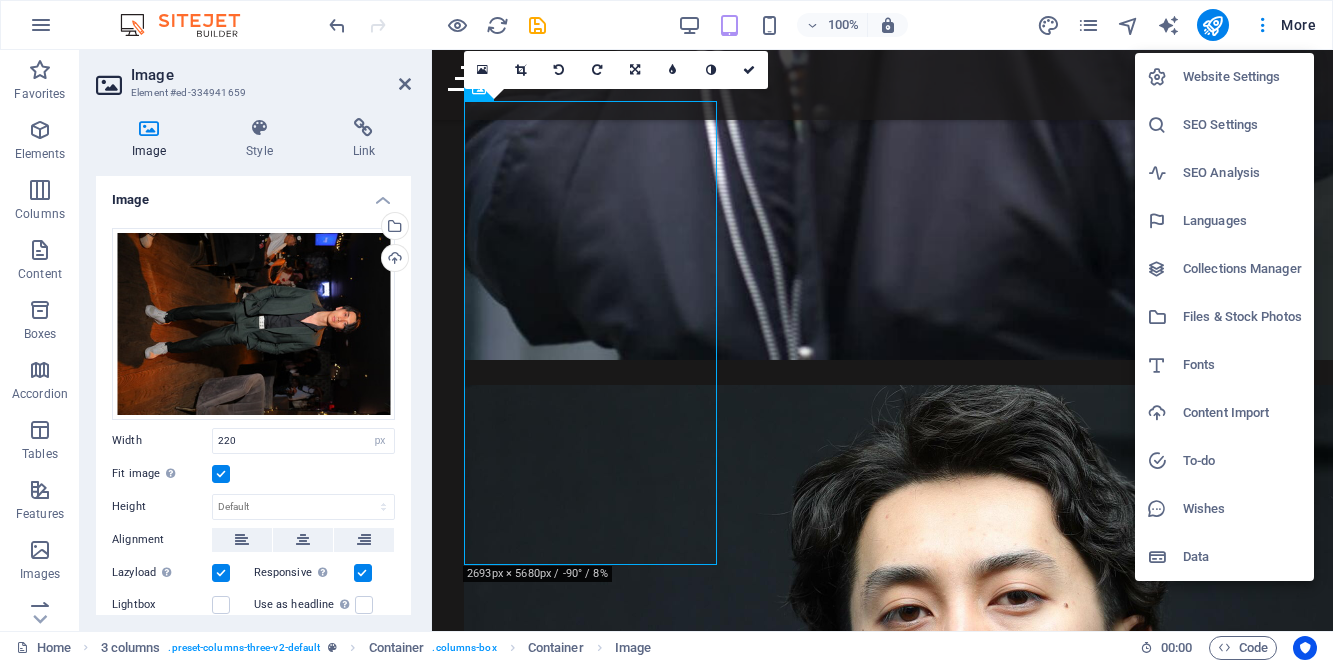 click at bounding box center [666, 331] 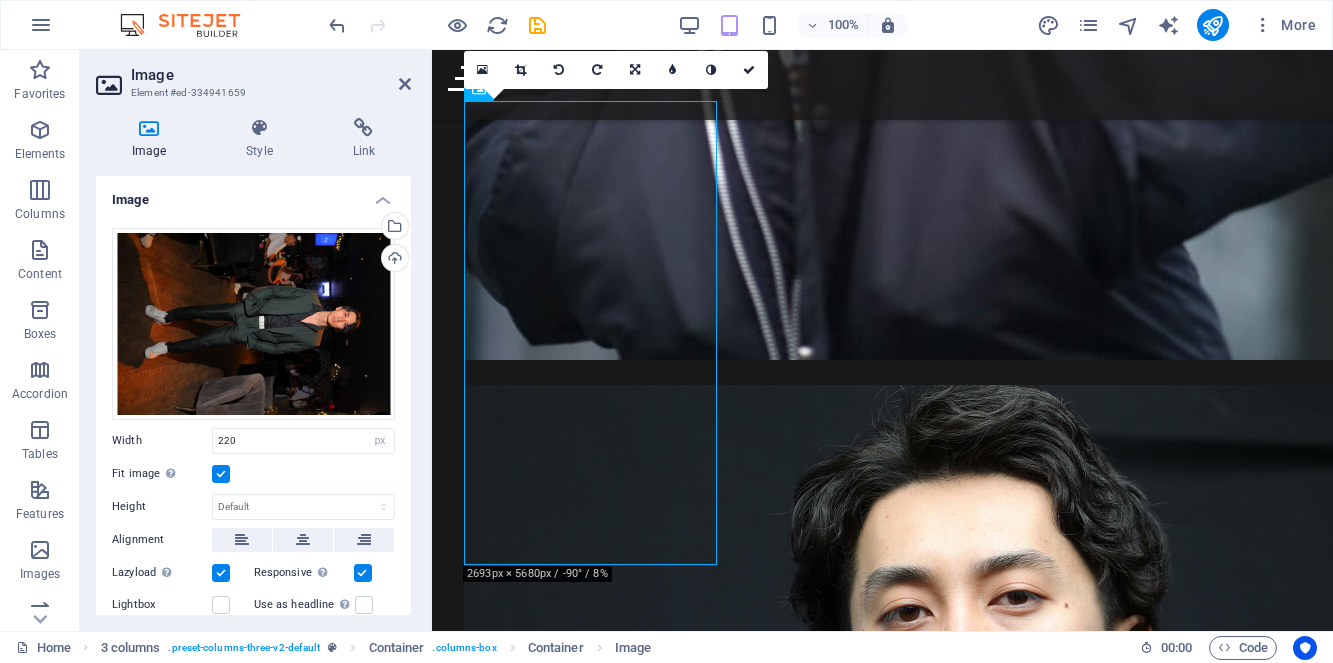 click on "100% More" at bounding box center (824, 25) 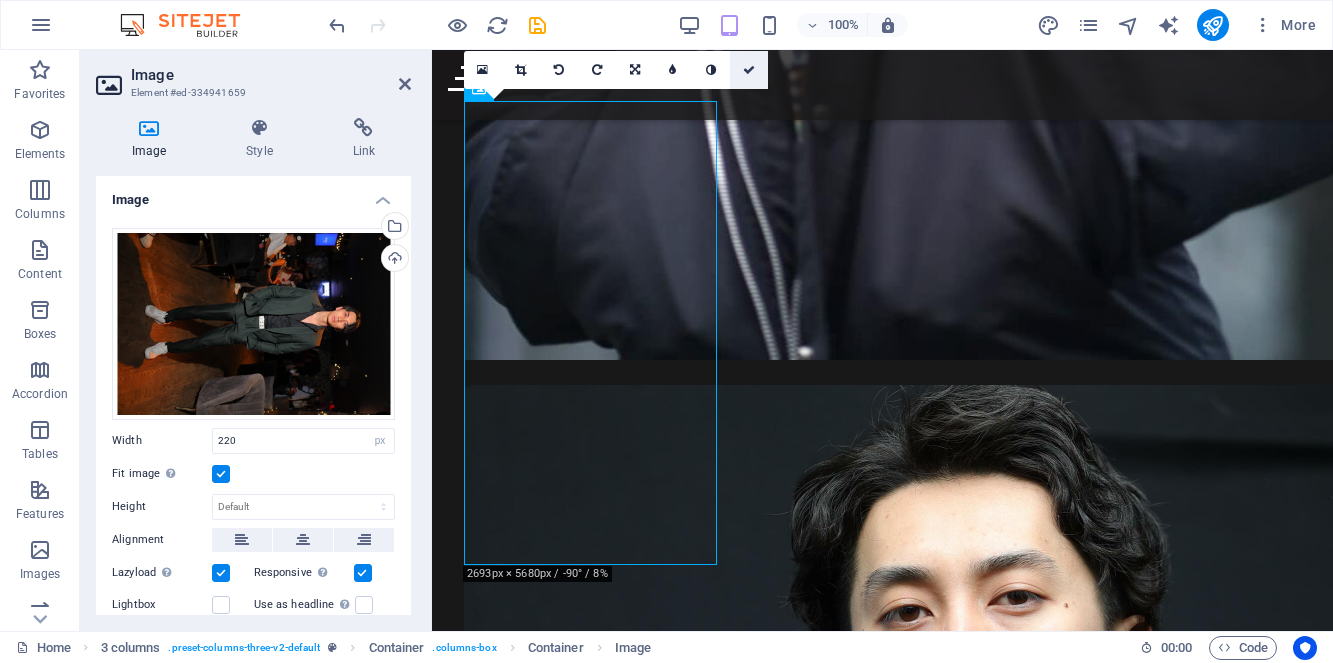 click at bounding box center (749, 70) 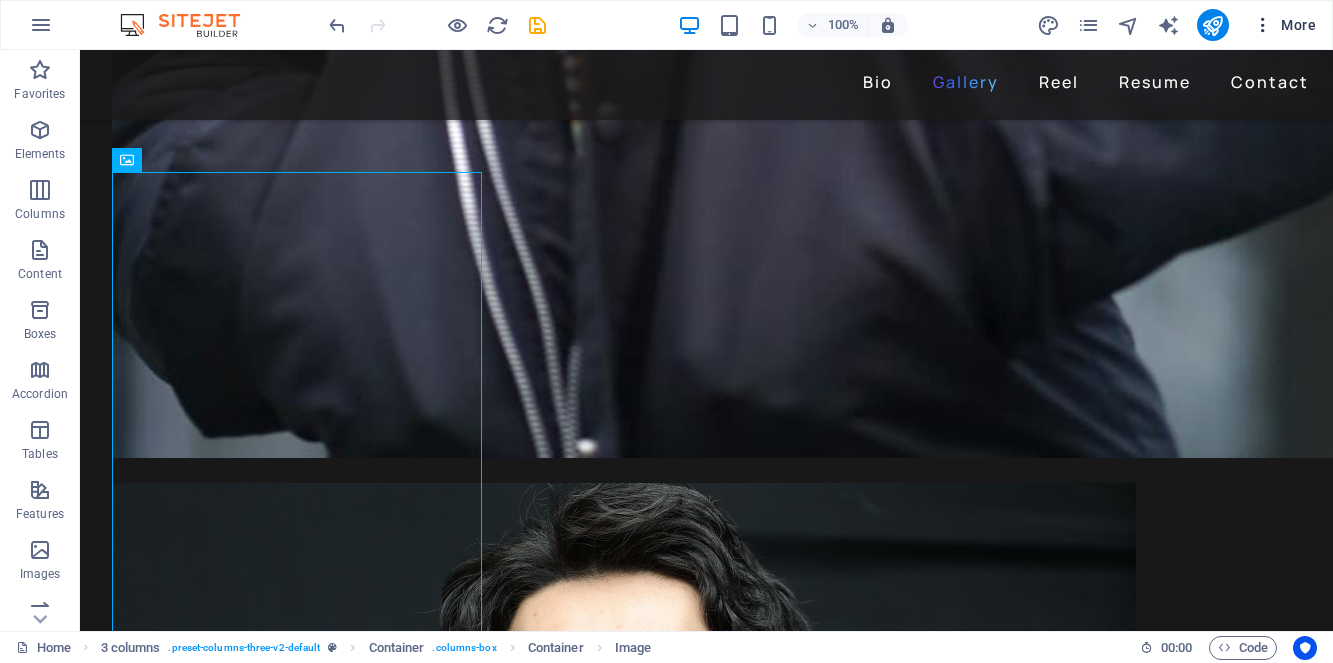 click on "More" at bounding box center [1284, 25] 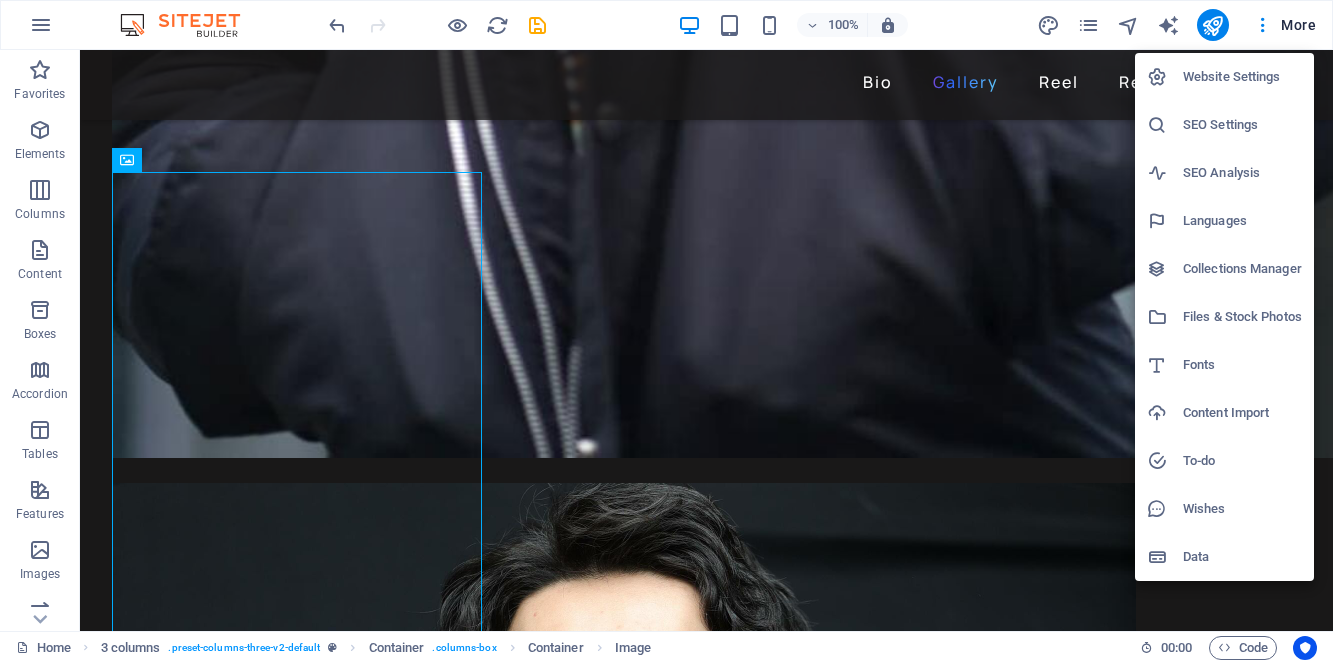 click at bounding box center [666, 331] 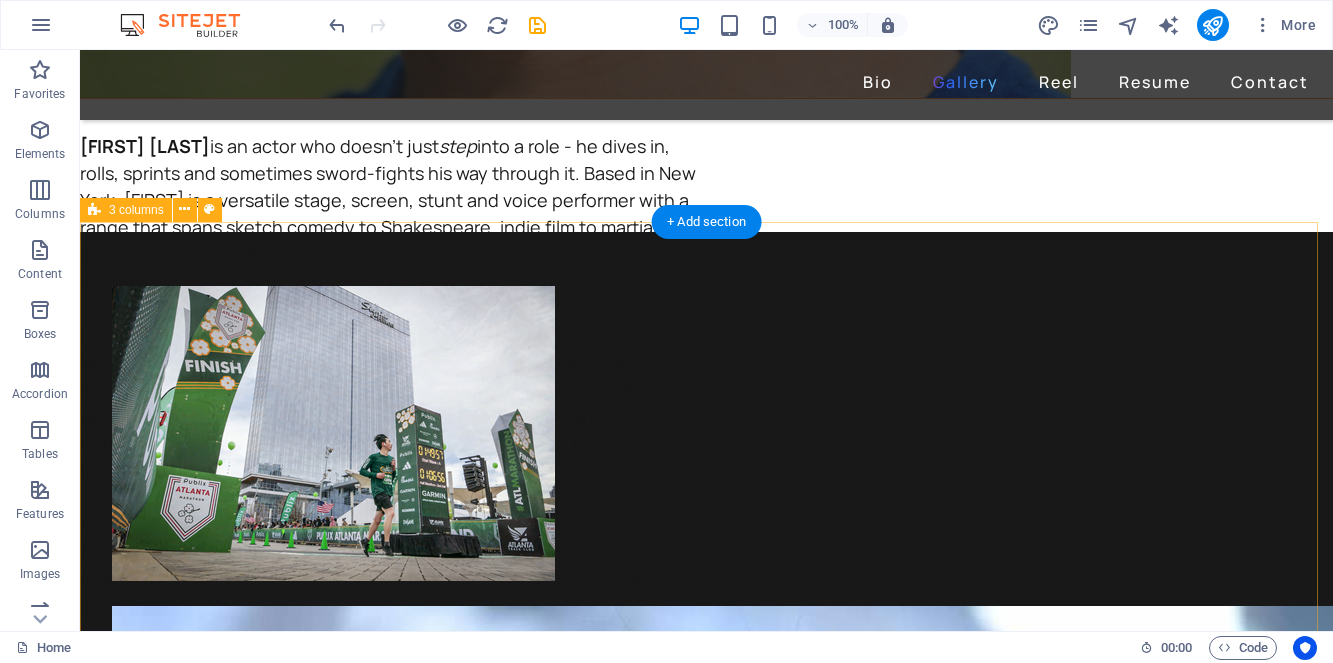 scroll, scrollTop: 821, scrollLeft: 0, axis: vertical 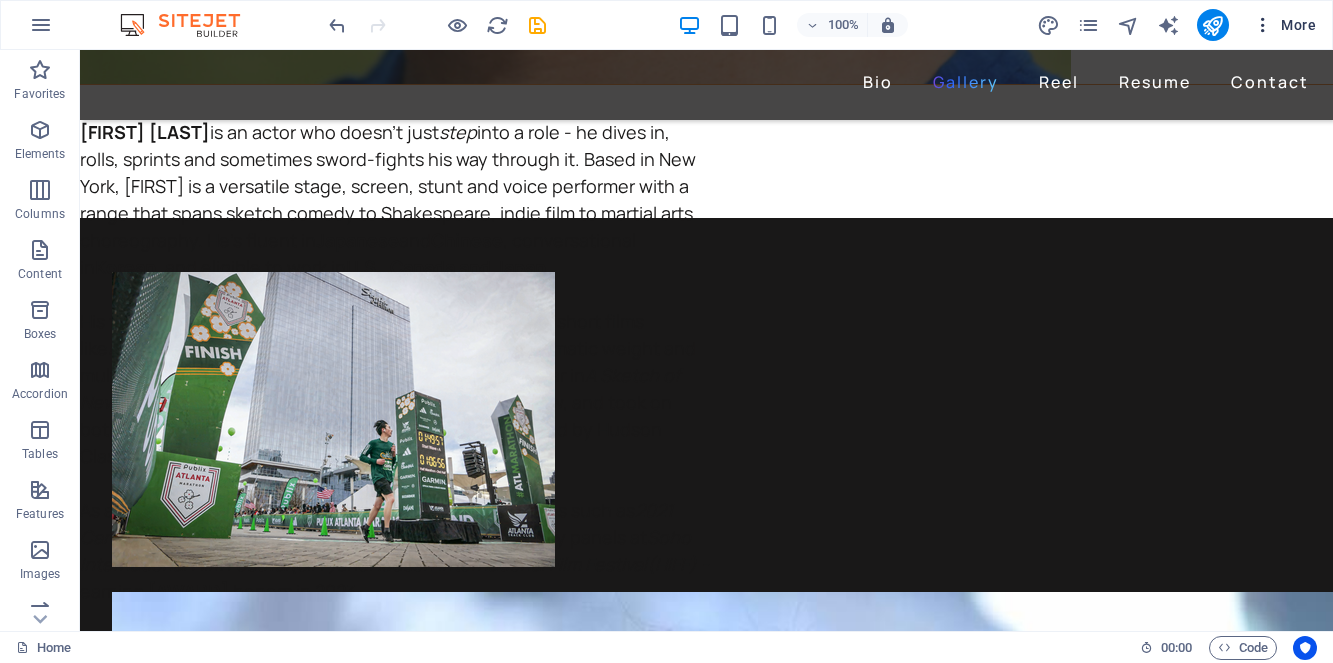 click on "More" at bounding box center [1284, 25] 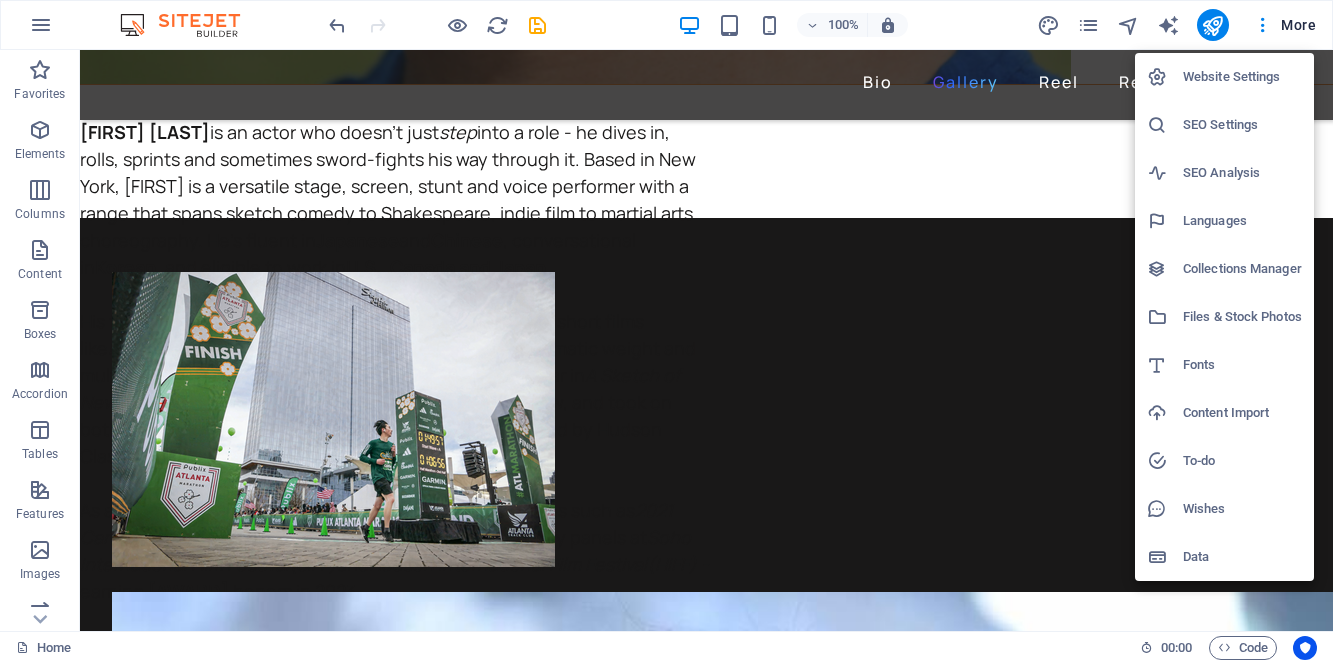 click at bounding box center [1165, 173] 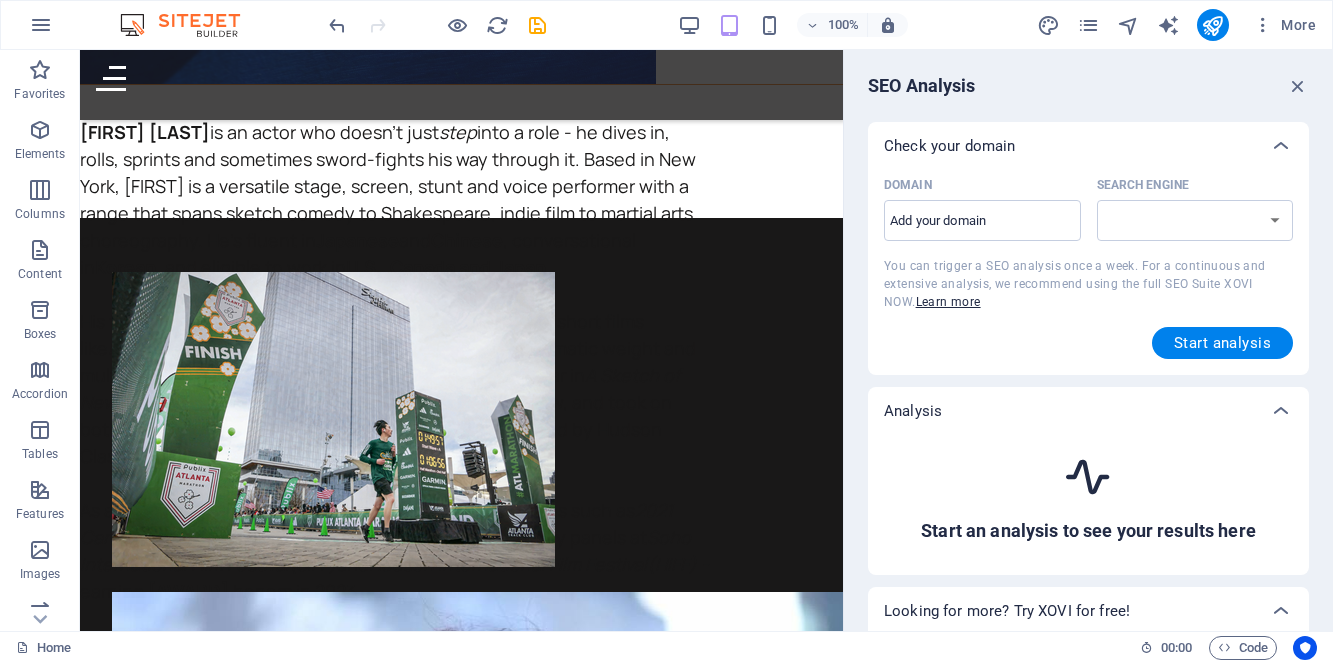 select on "google.com" 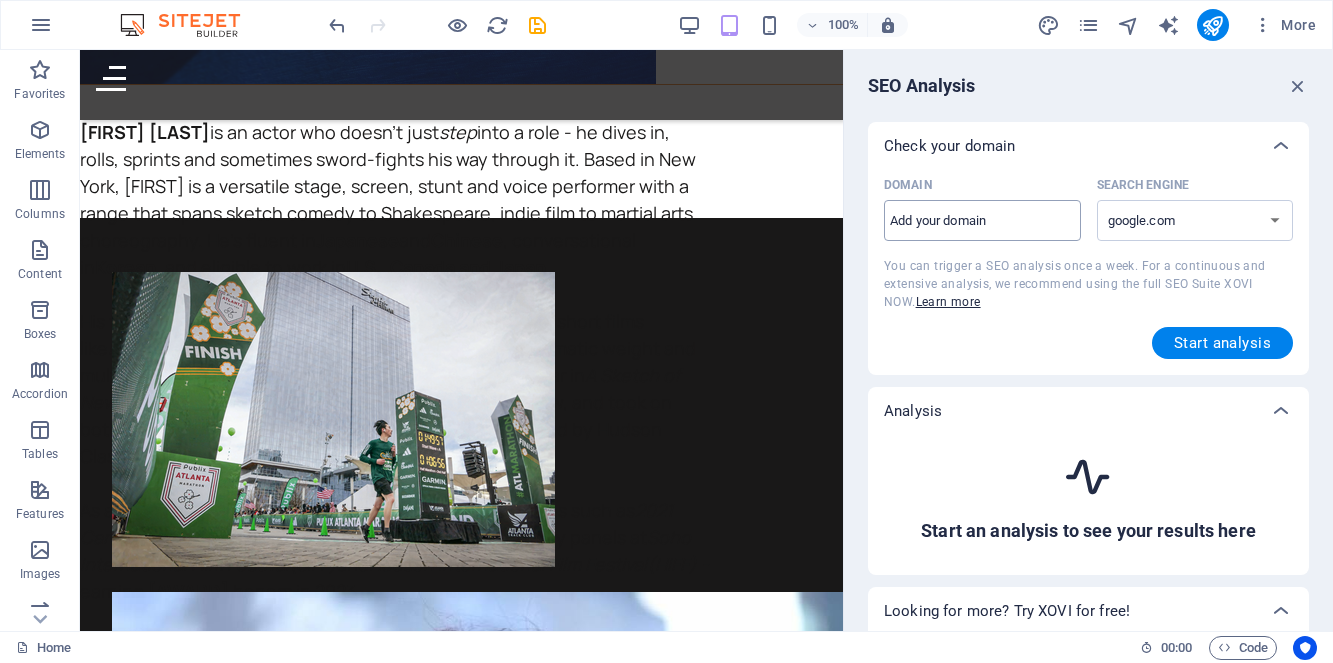 click on "Domain ​" at bounding box center (982, 221) 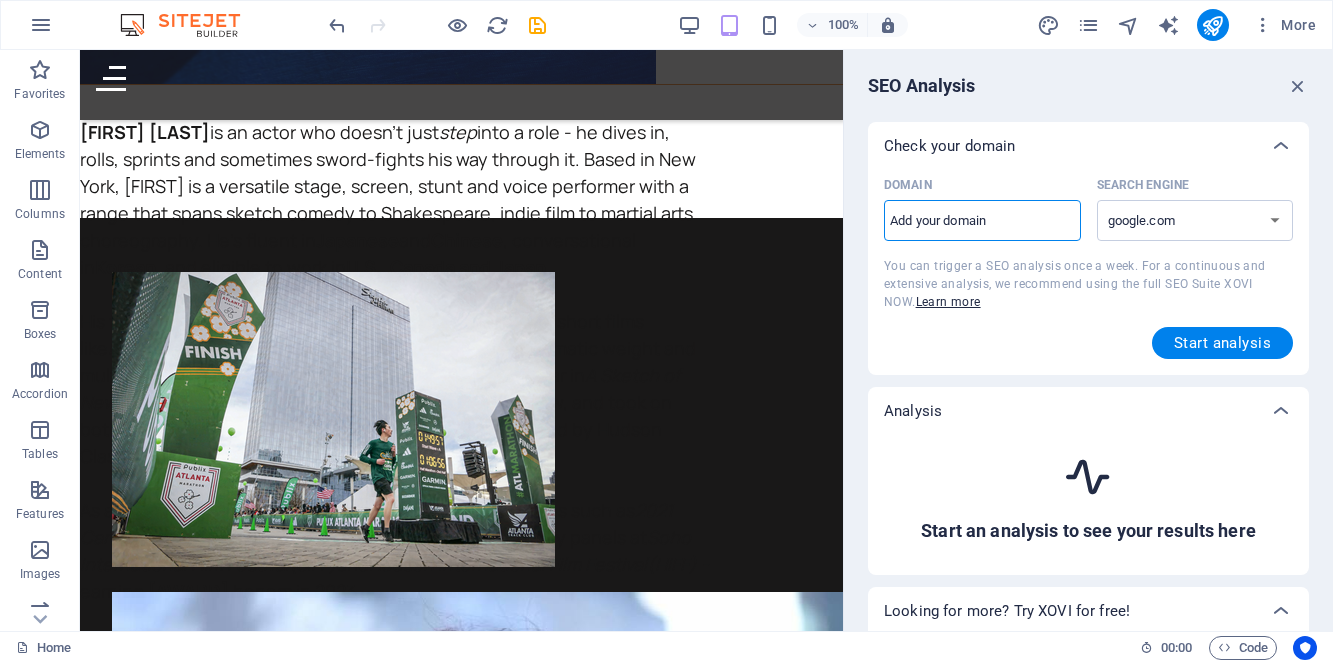 scroll, scrollTop: 11, scrollLeft: 0, axis: vertical 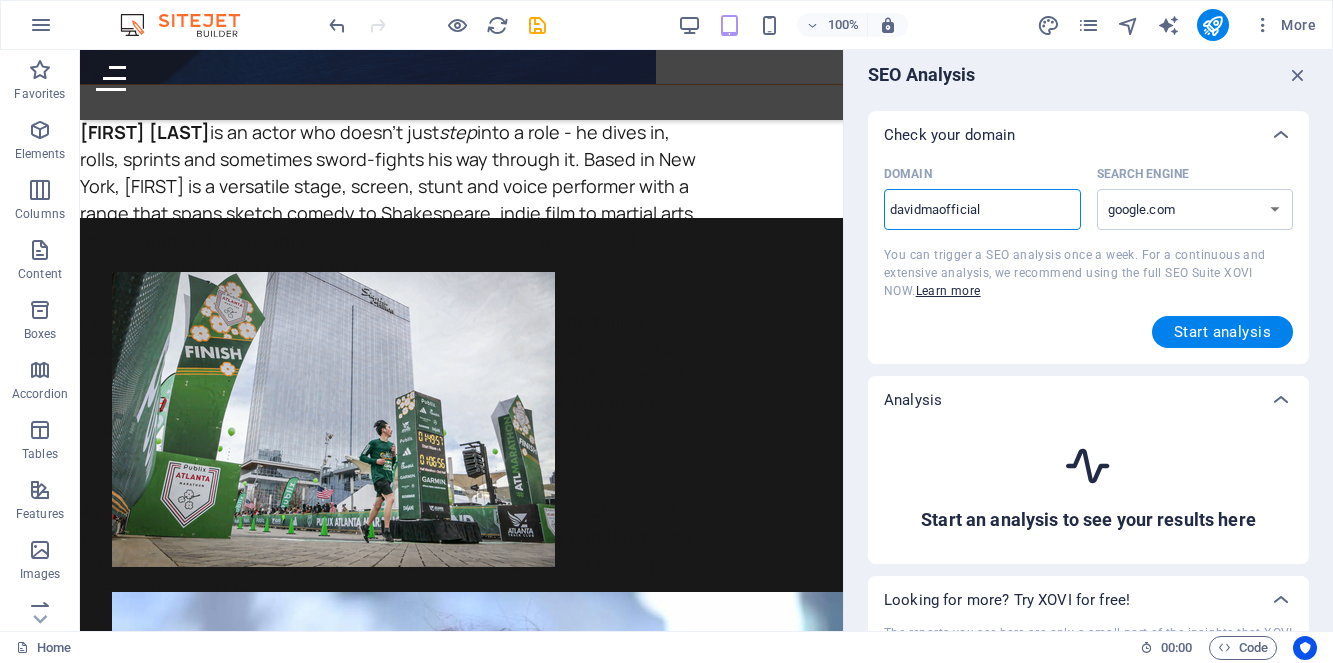 click on "Domain [WEBSITE] ​ Search Engine google.de google.at google.es google.co.uk google.fr google.it google.ch google.com google.com.br bing.com You can trigger a SEO analysis once a week. For a continuous and extensive analysis, we recommend using the full SEO Suite XOVI NOW.  Learn more Start analysis" at bounding box center (1088, 253) 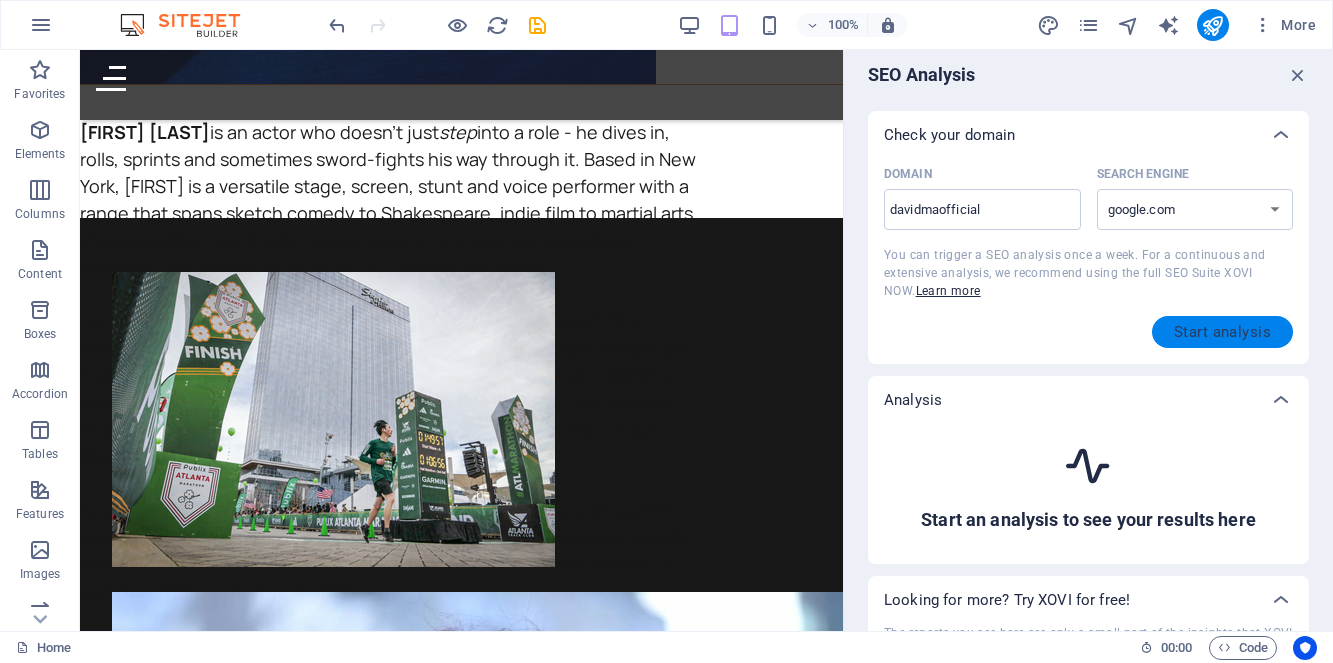 click on "Start analysis" at bounding box center (1222, 332) 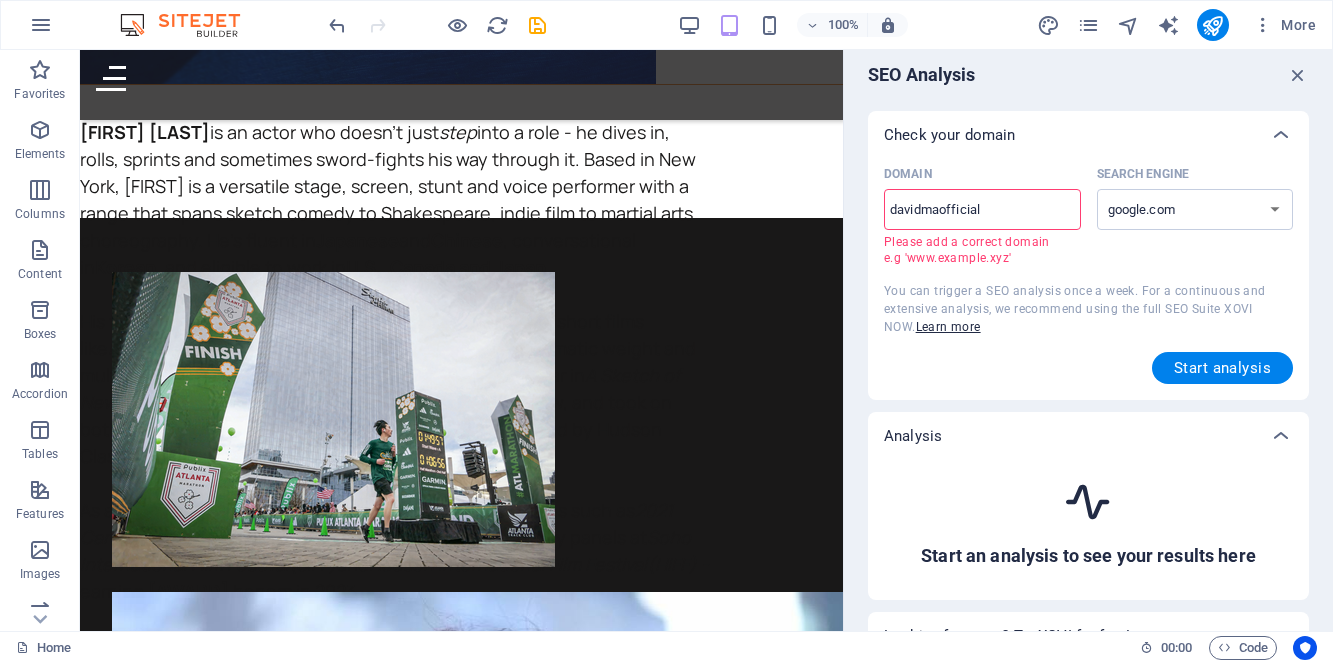 click on "davidmaofficial" at bounding box center (982, 210) 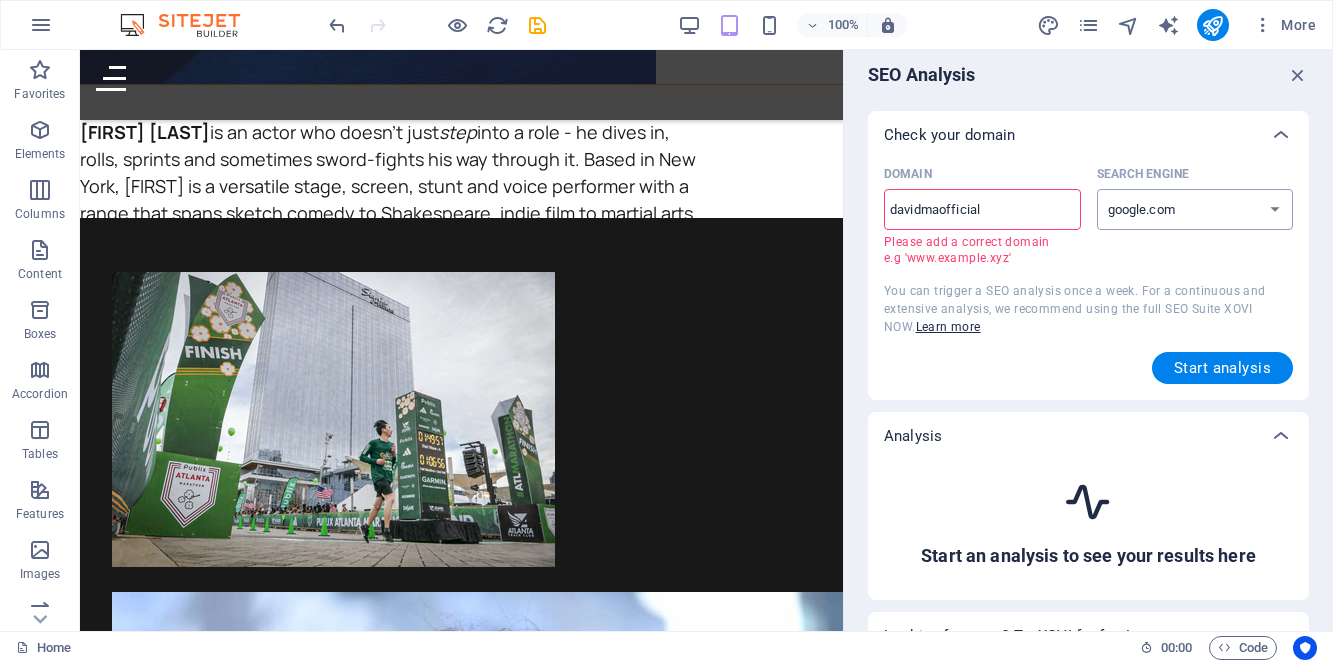 click on "google.de google.at google.es google.co.uk google.fr google.it google.ch google.com google.com.br bing.com" at bounding box center (1195, 209) 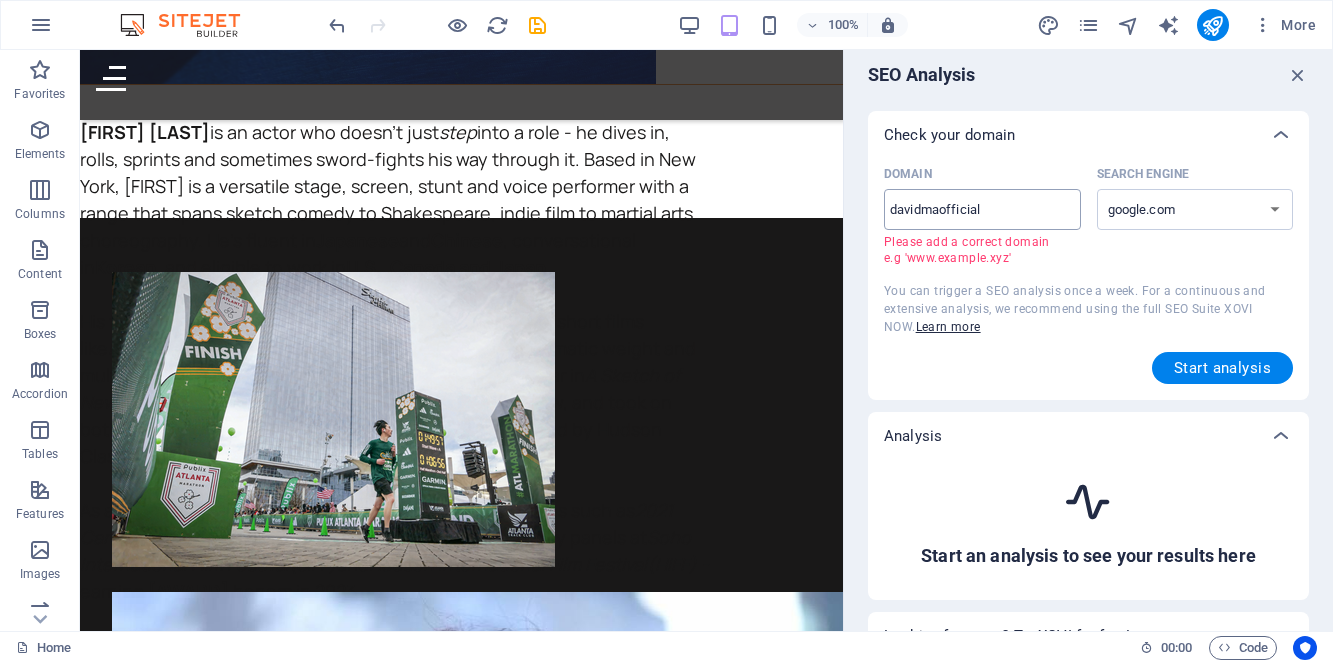 click on "davidmaofficial" at bounding box center [982, 210] 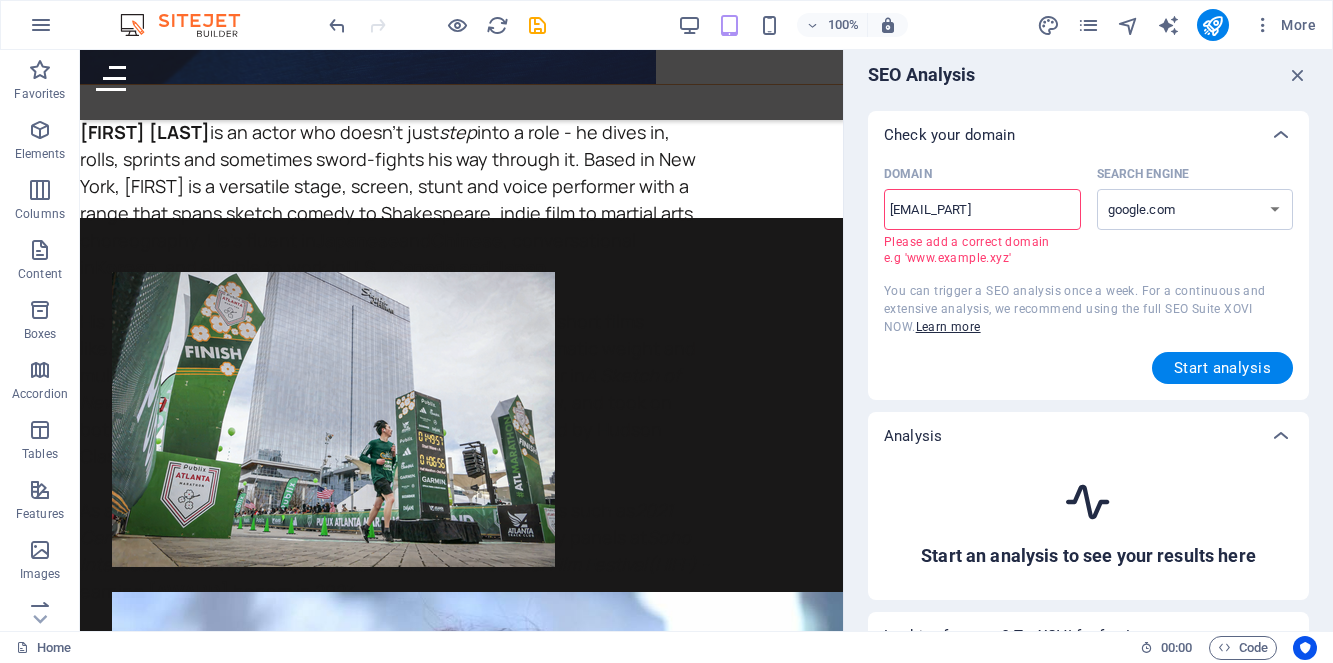 type on "[WEBSITE_PART]" 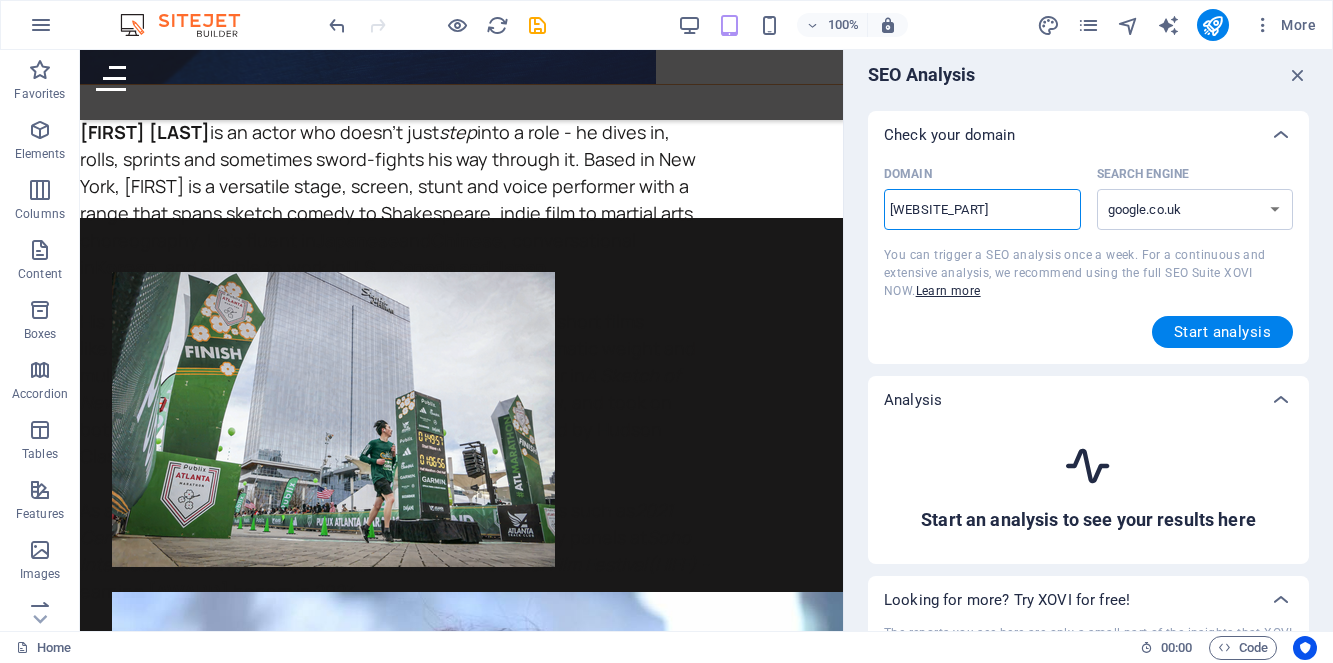 type on "[EMAIL]" 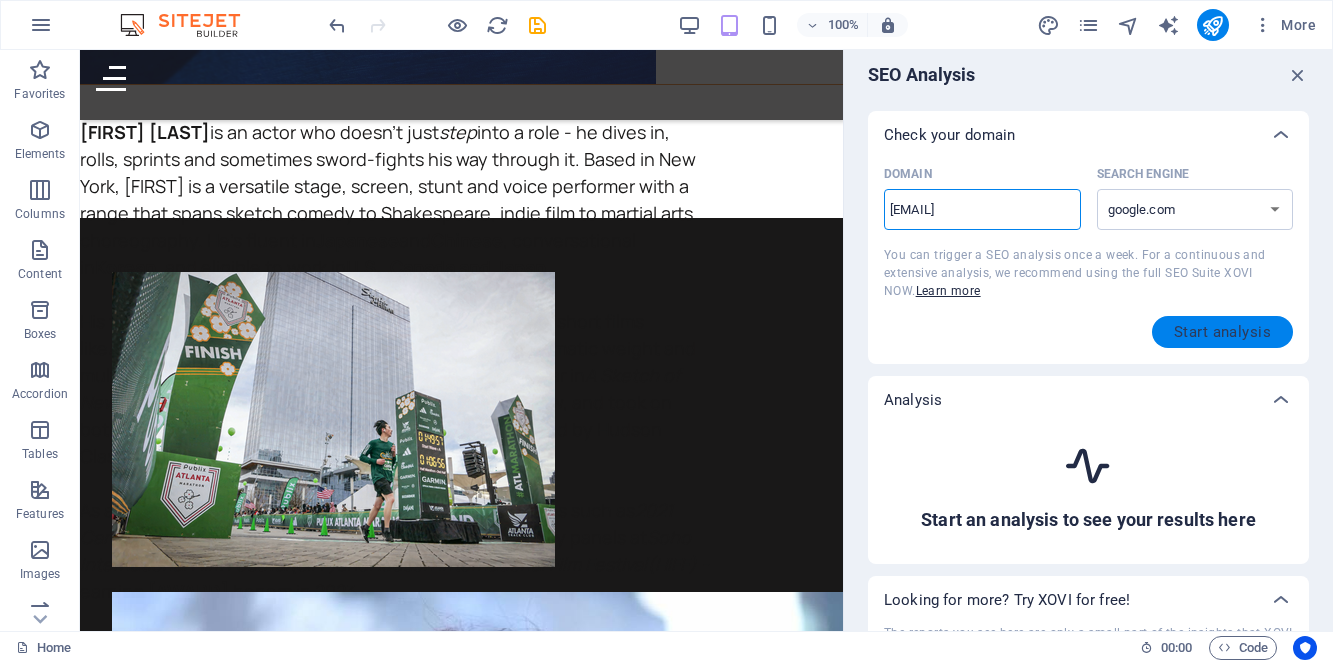 type on "[EMAIL]" 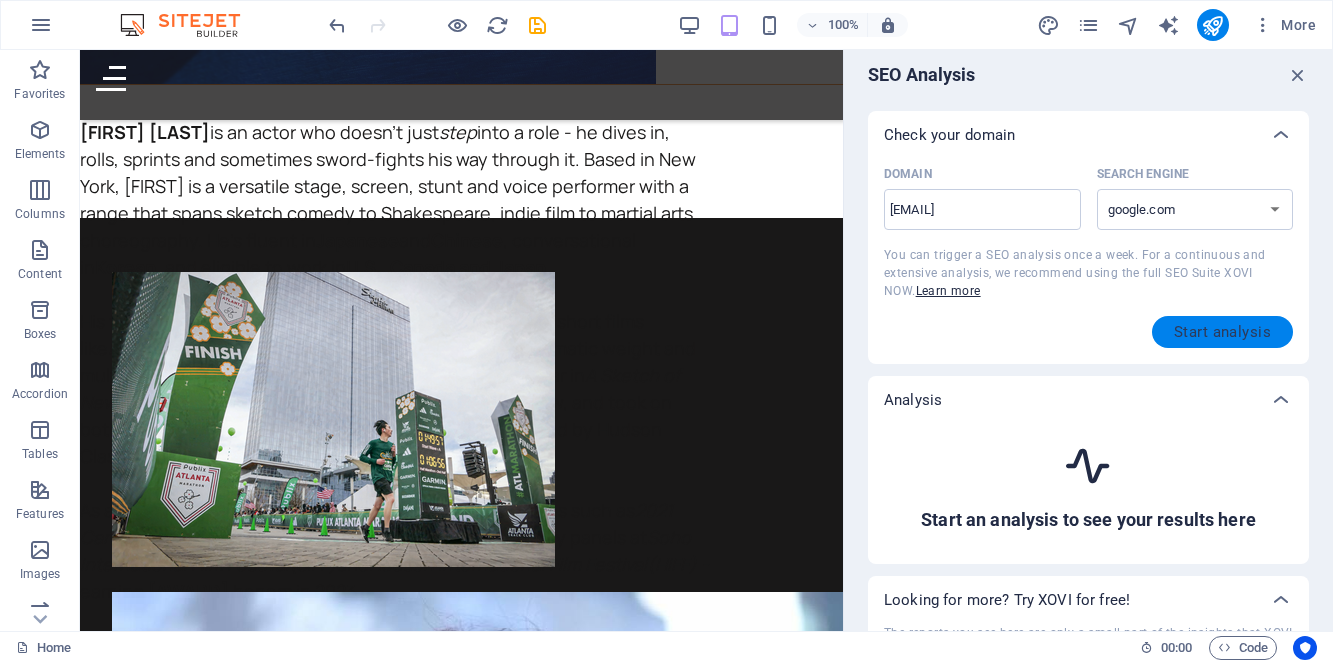click on "Start analysis" at bounding box center [1222, 332] 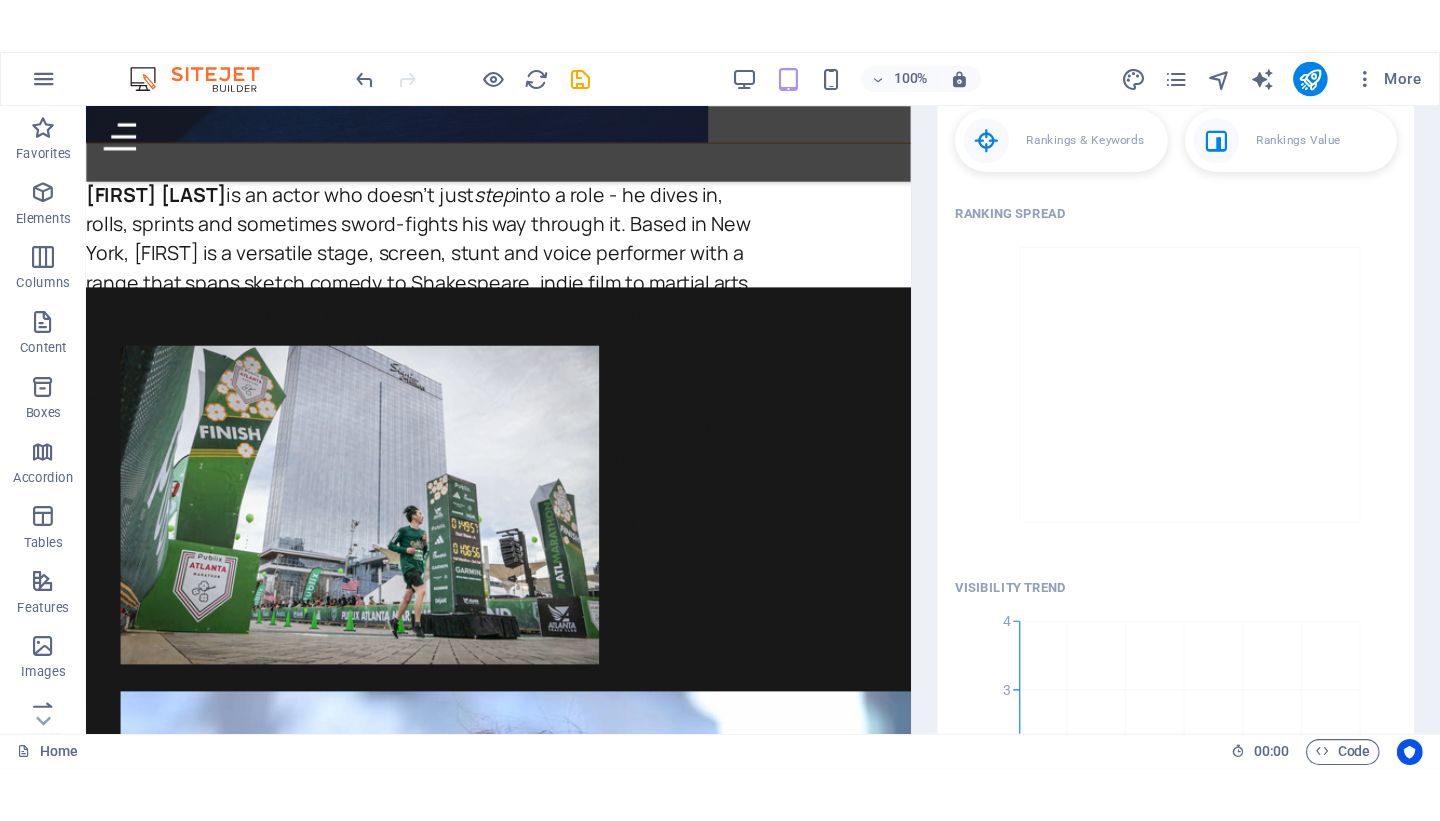 scroll, scrollTop: 0, scrollLeft: 0, axis: both 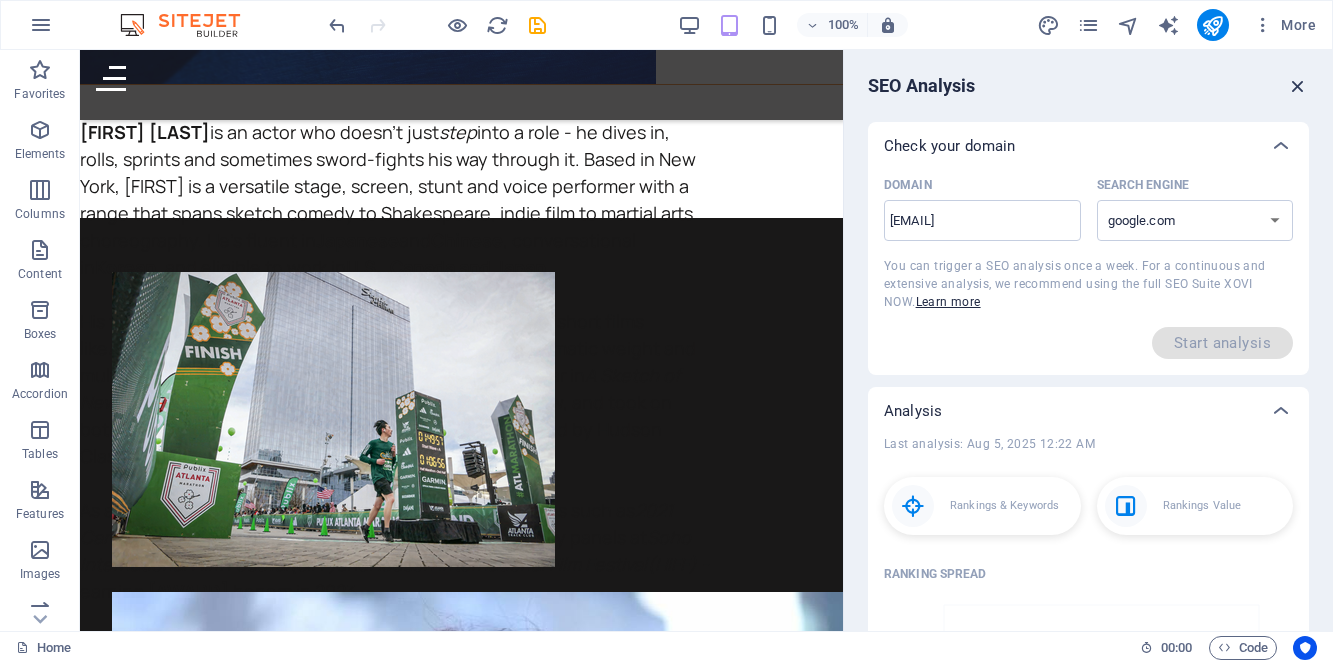 click at bounding box center [1298, 86] 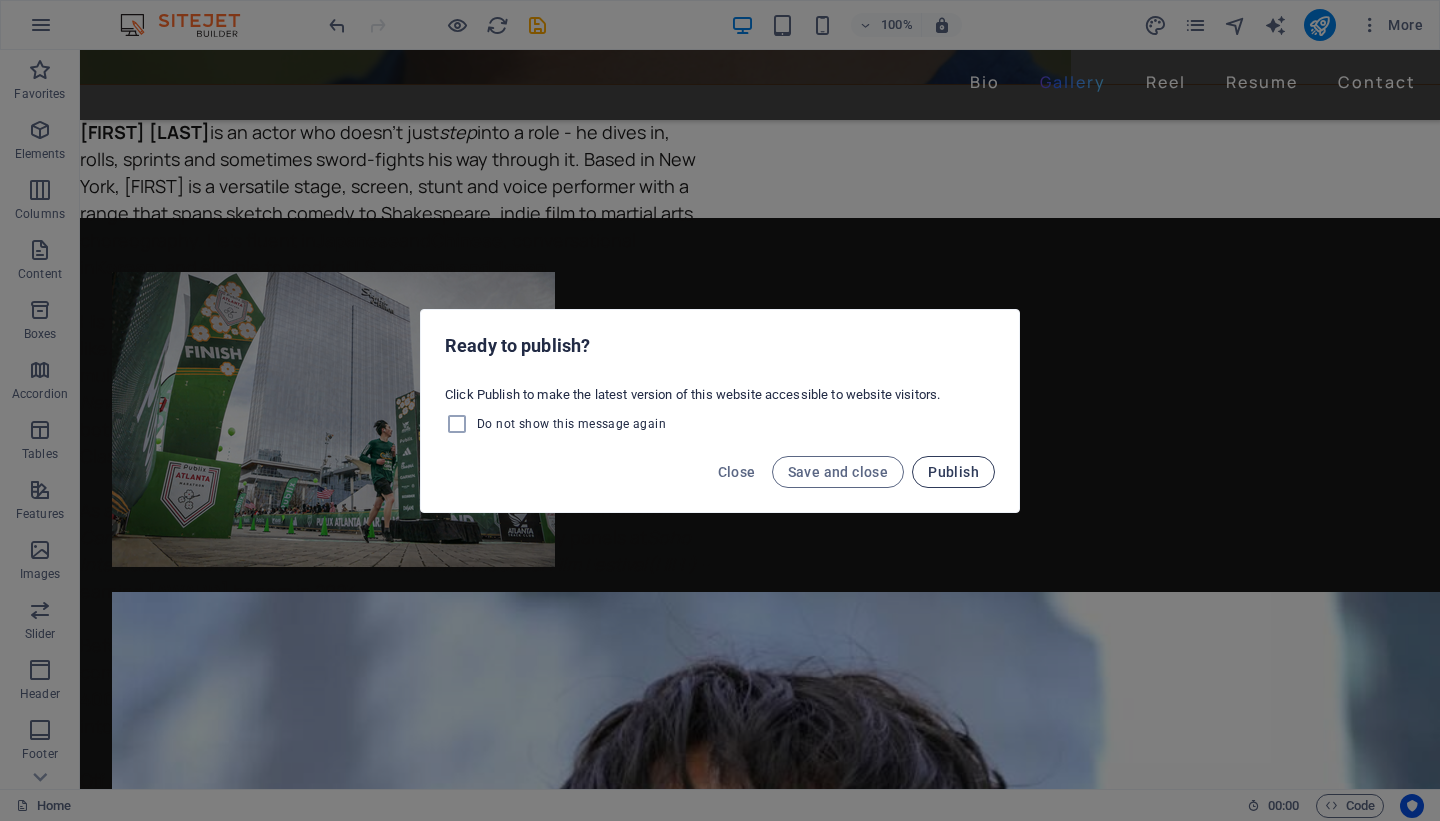 click on "Publish" at bounding box center (953, 472) 